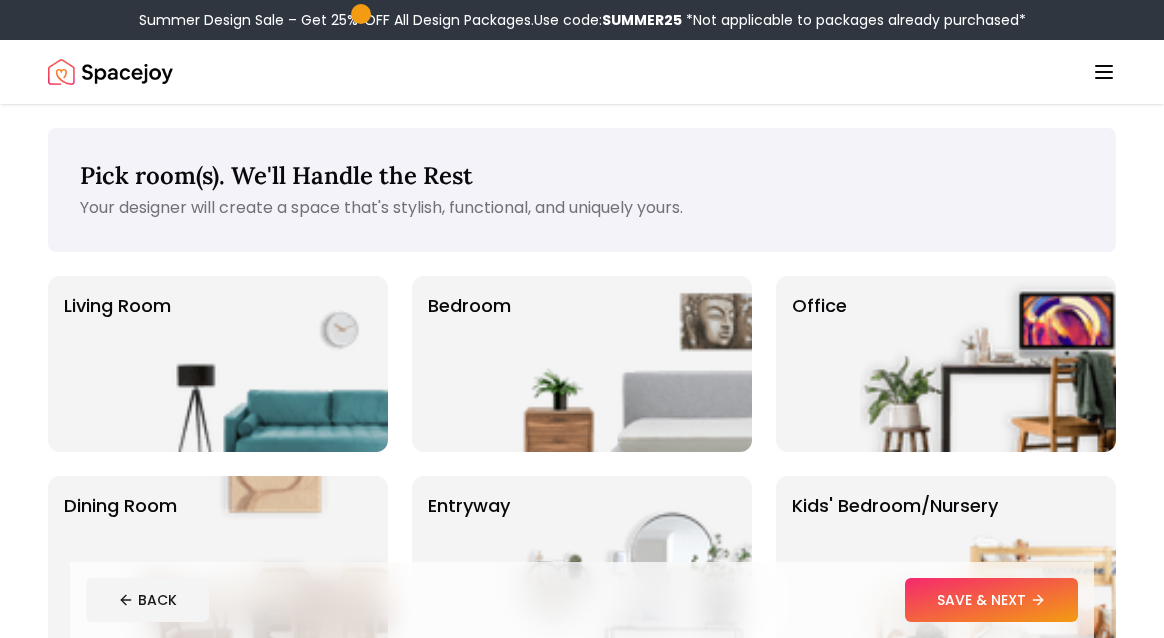 scroll, scrollTop: 0, scrollLeft: 0, axis: both 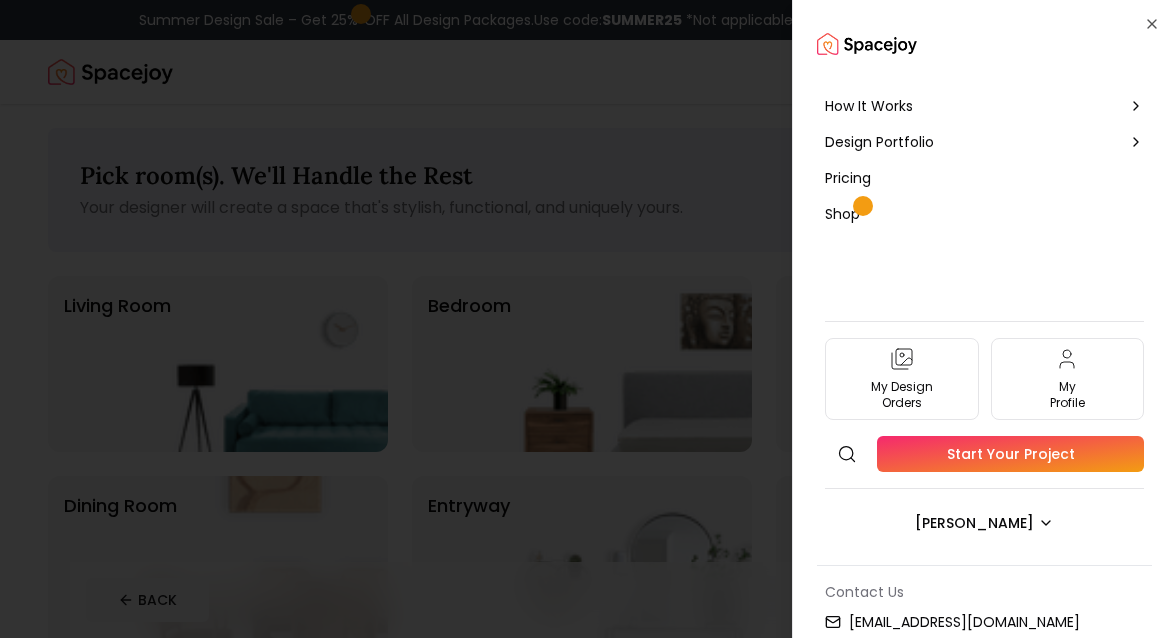 click at bounding box center [588, 319] 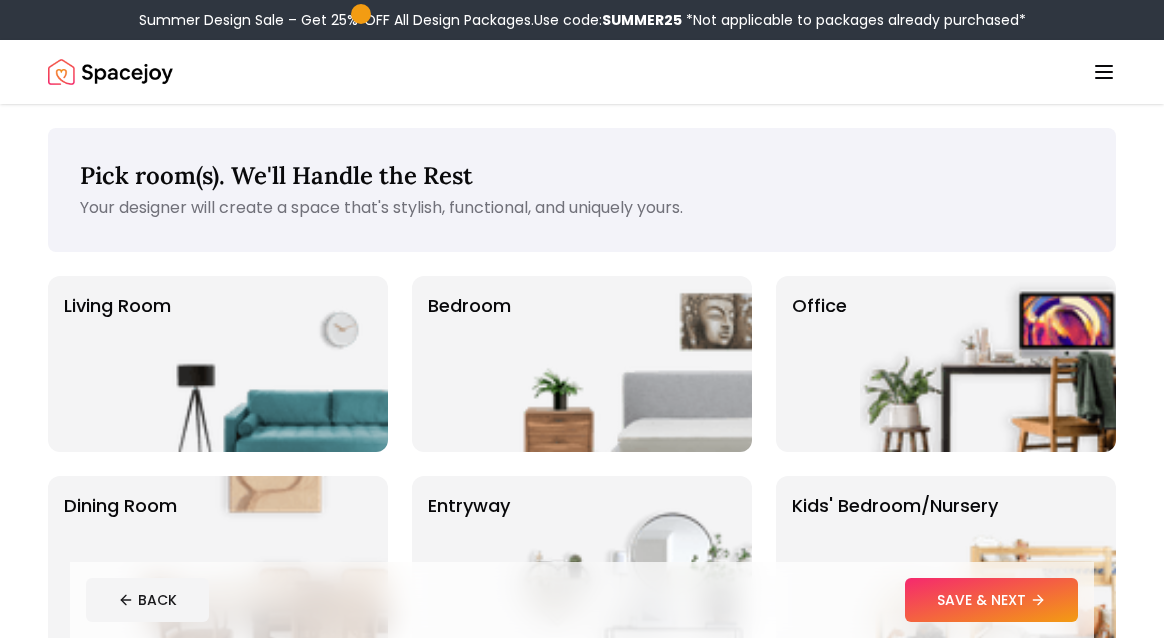 click at bounding box center (110, 72) 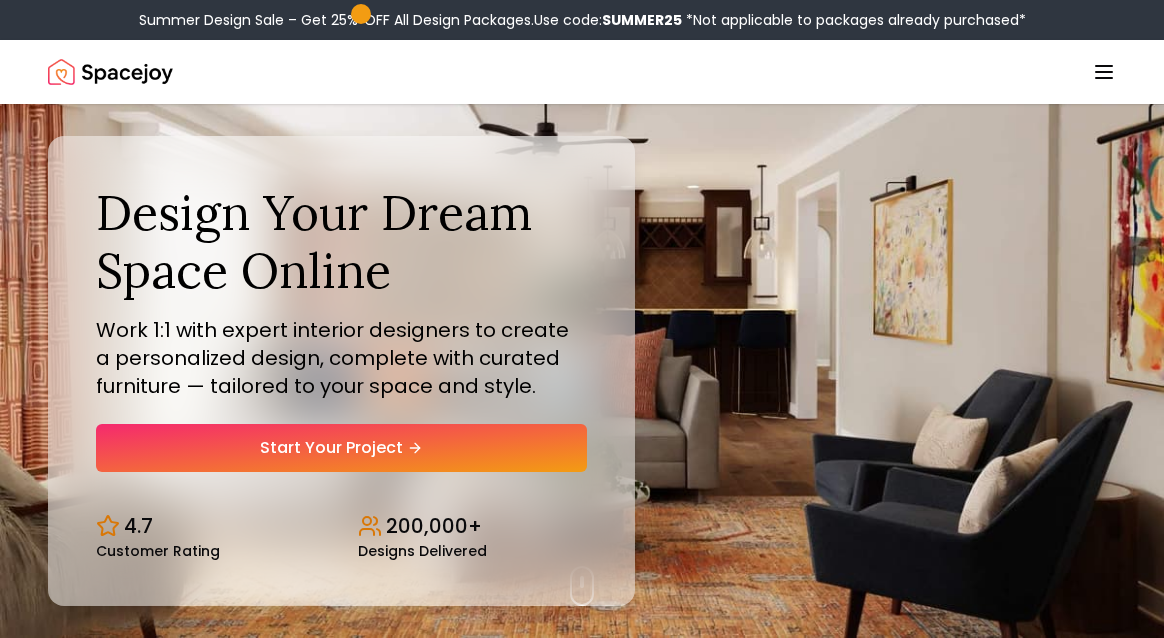 click on "Spacejoy" at bounding box center [582, 72] 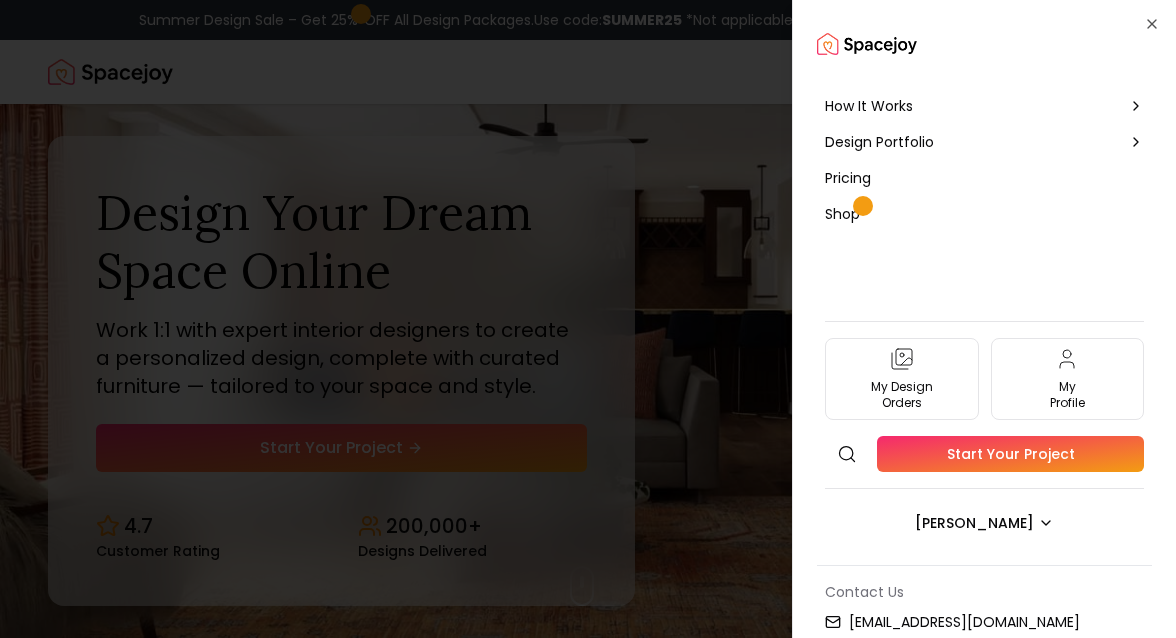 click on "Design Portfolio" at bounding box center (879, 142) 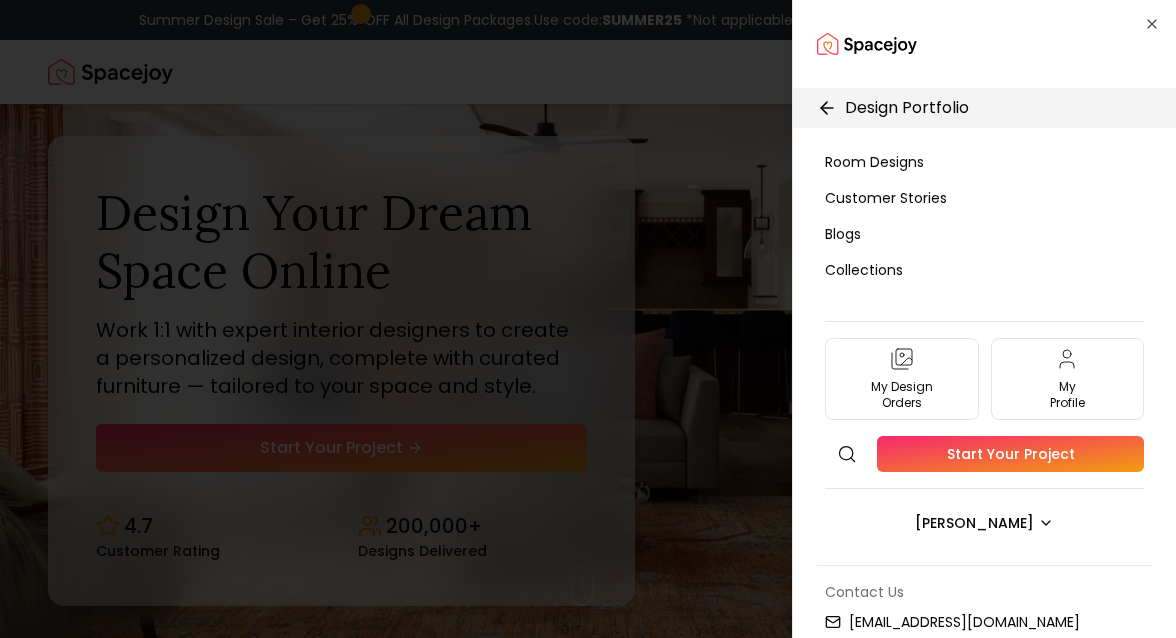 click on "Room Designs" at bounding box center (874, 162) 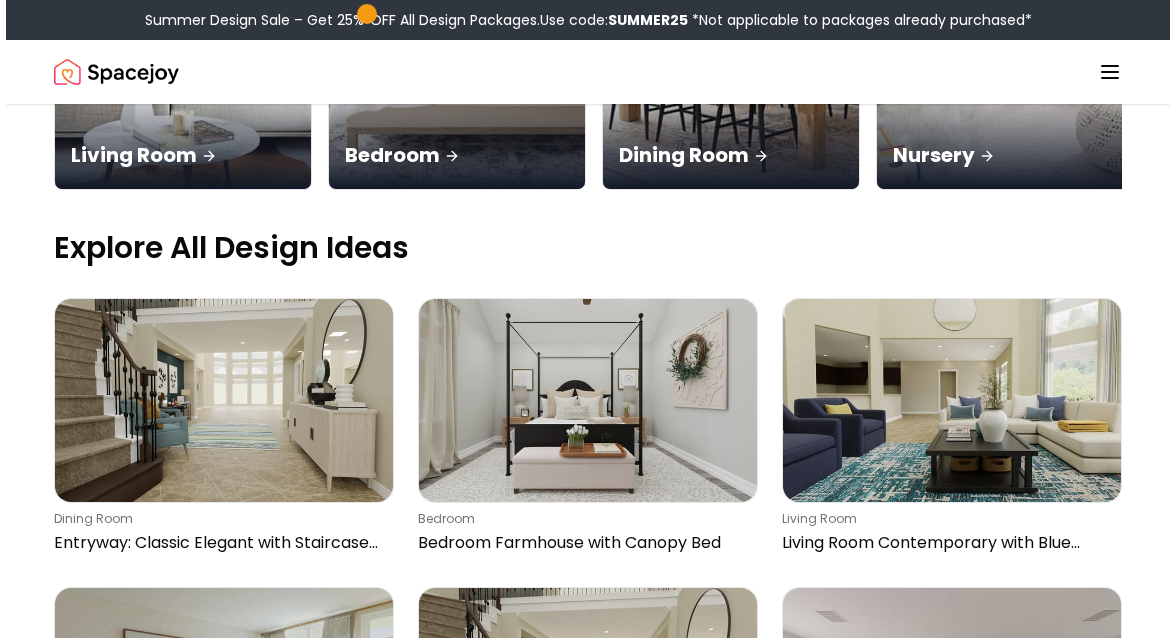 scroll, scrollTop: 580, scrollLeft: 0, axis: vertical 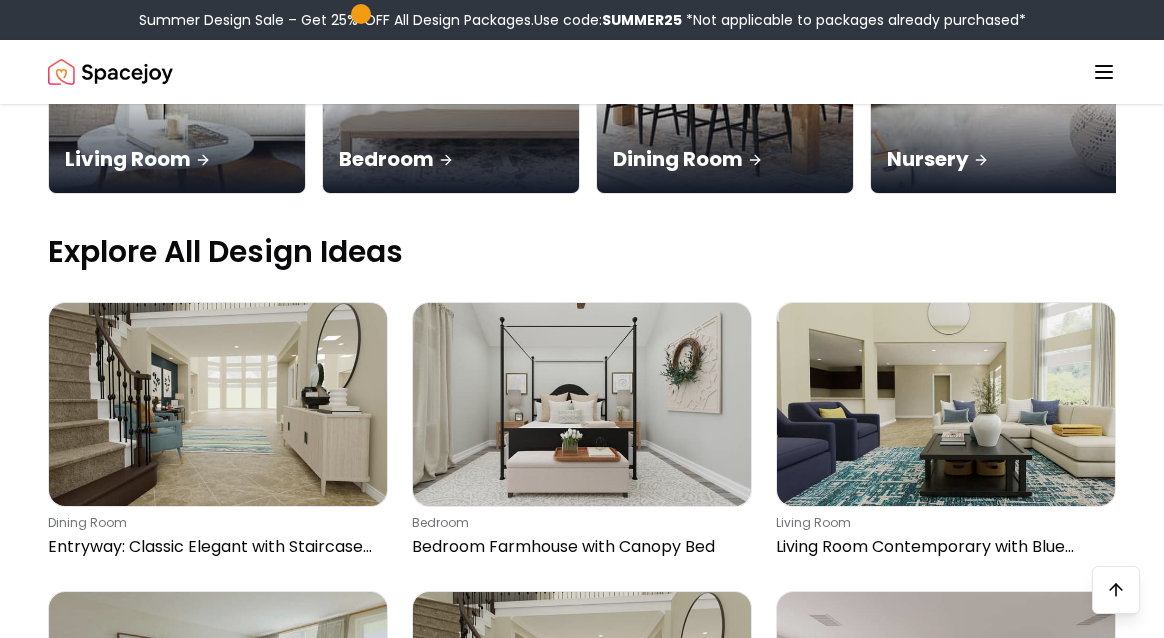 click 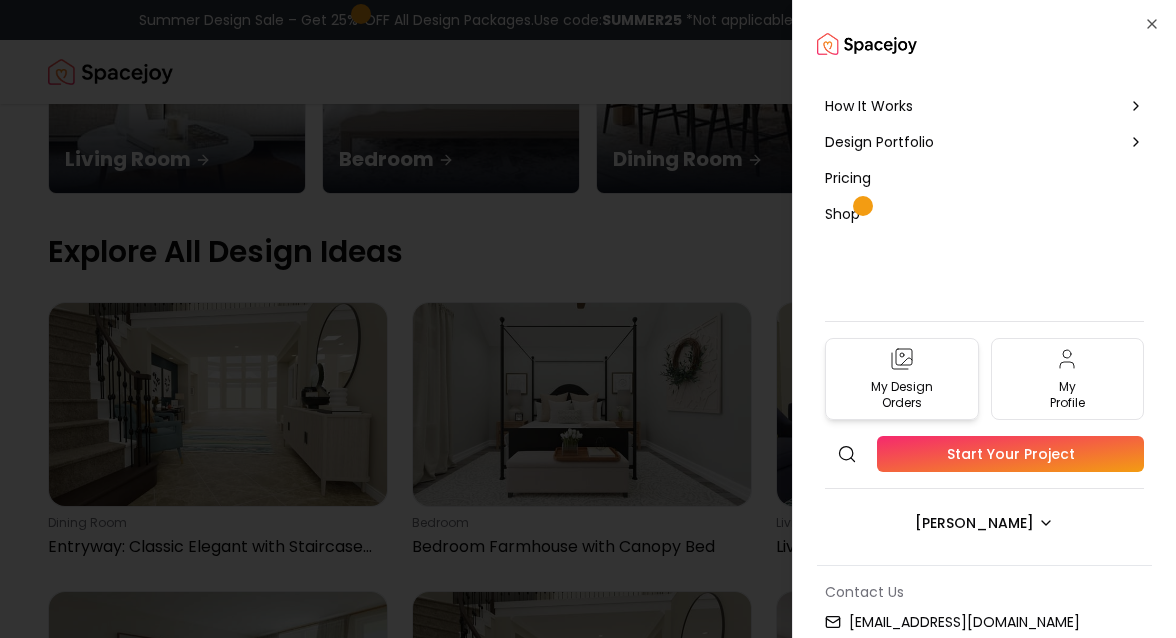 click on "My Design  Orders" at bounding box center (902, 379) 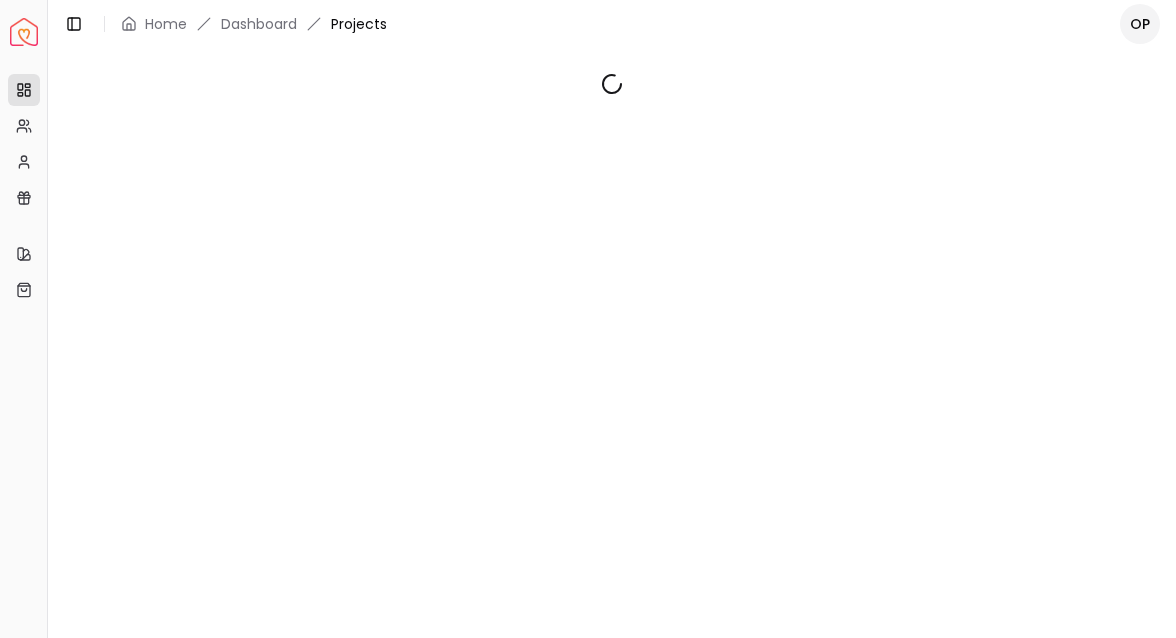 scroll, scrollTop: 0, scrollLeft: 0, axis: both 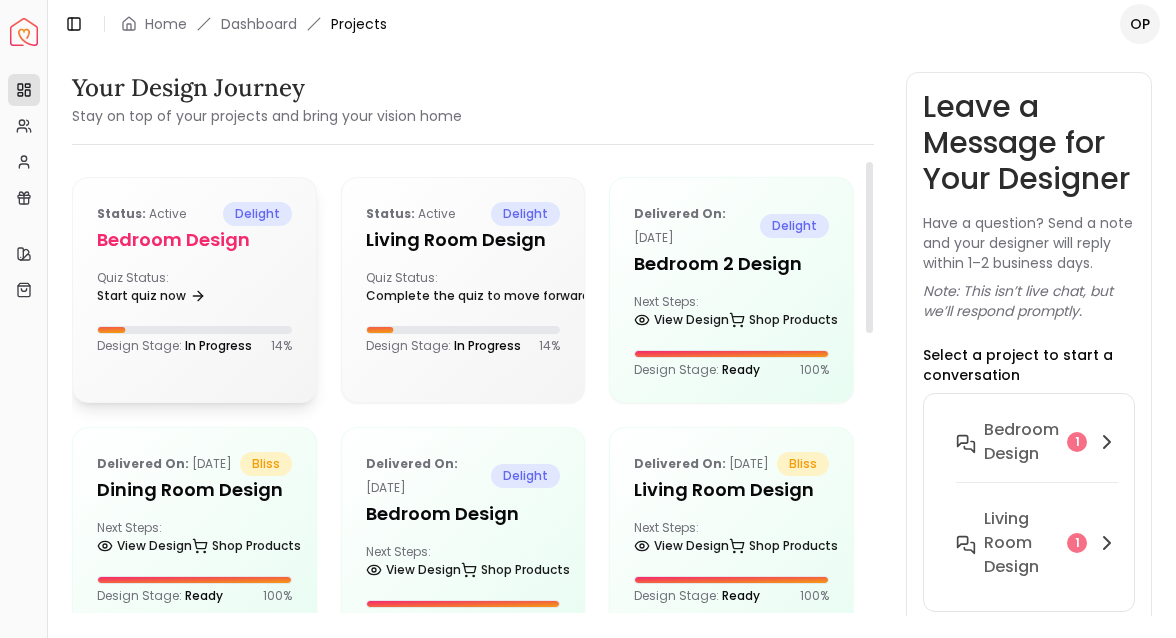 click on "Quiz Status: Start quiz now" at bounding box center (194, 290) 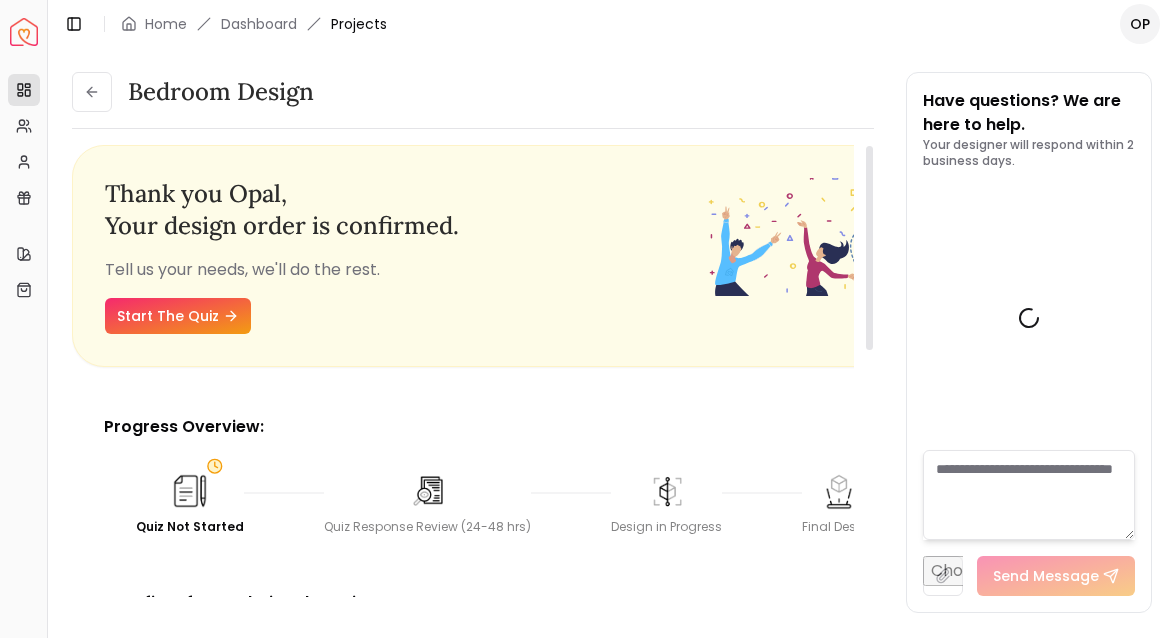 scroll, scrollTop: 1274, scrollLeft: 0, axis: vertical 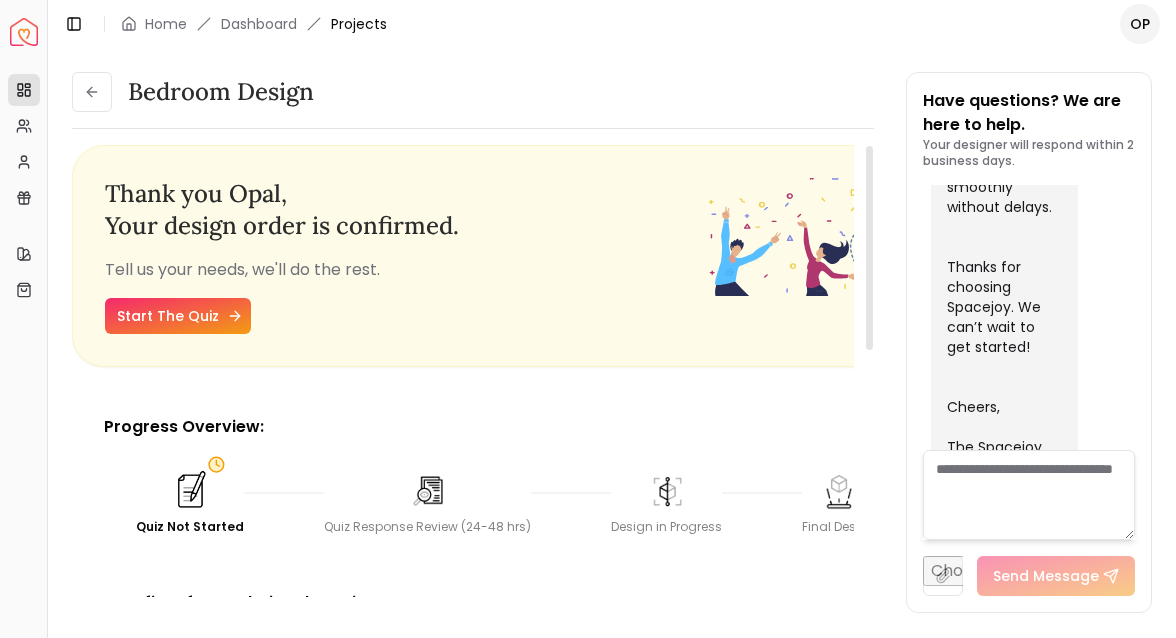 click on "Start The Quiz" at bounding box center (178, 316) 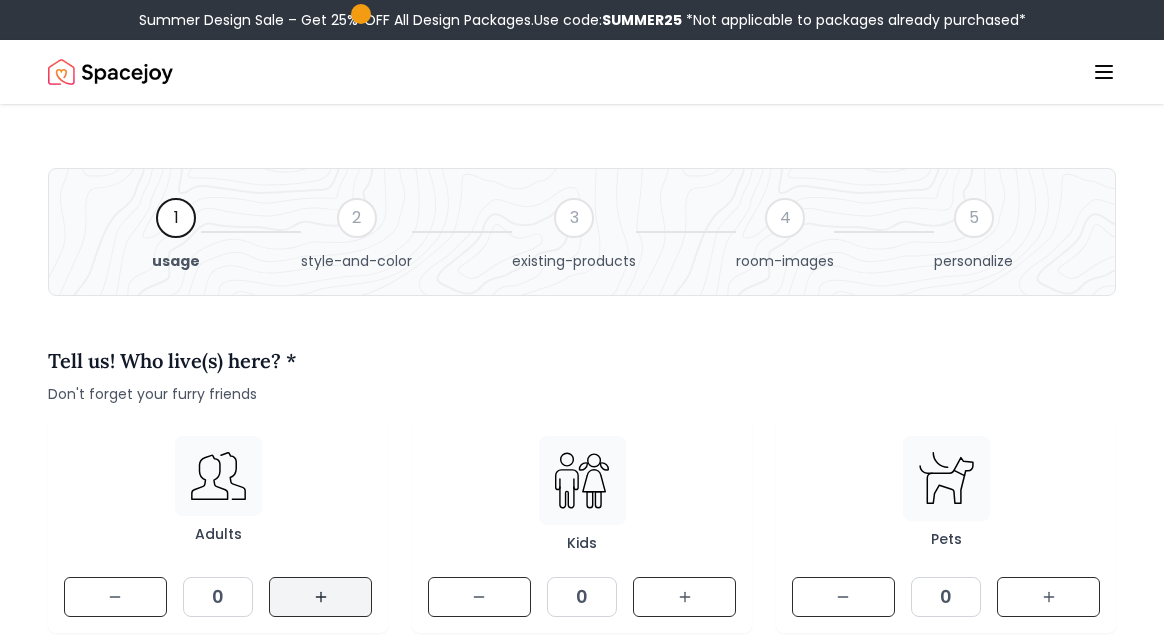 click at bounding box center [320, 597] 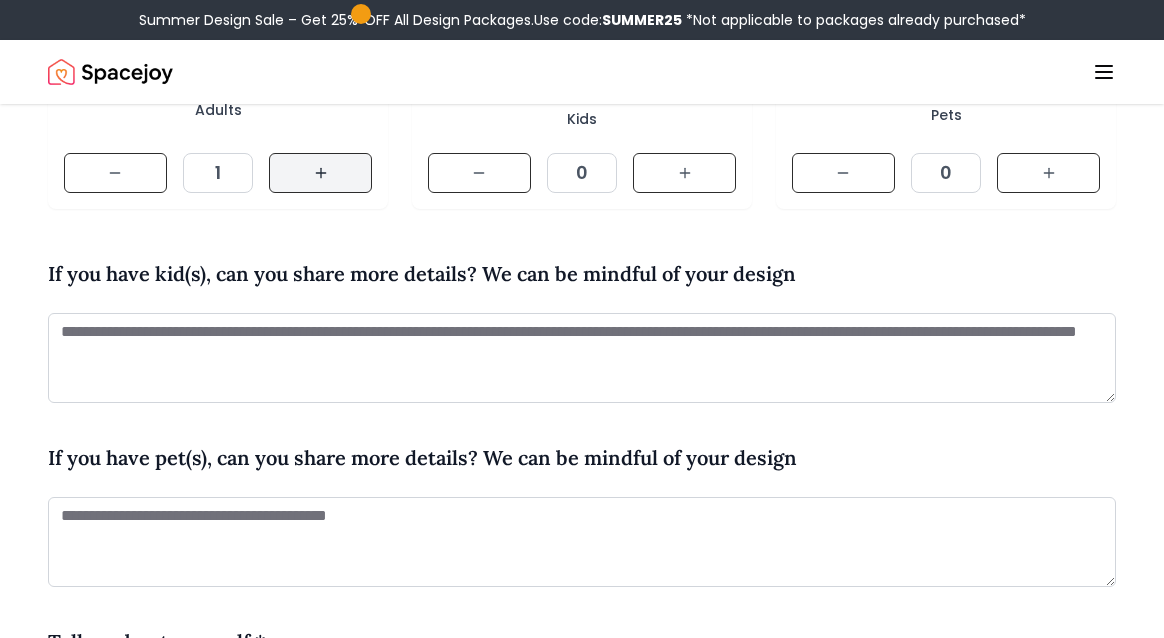 scroll, scrollTop: 423, scrollLeft: 0, axis: vertical 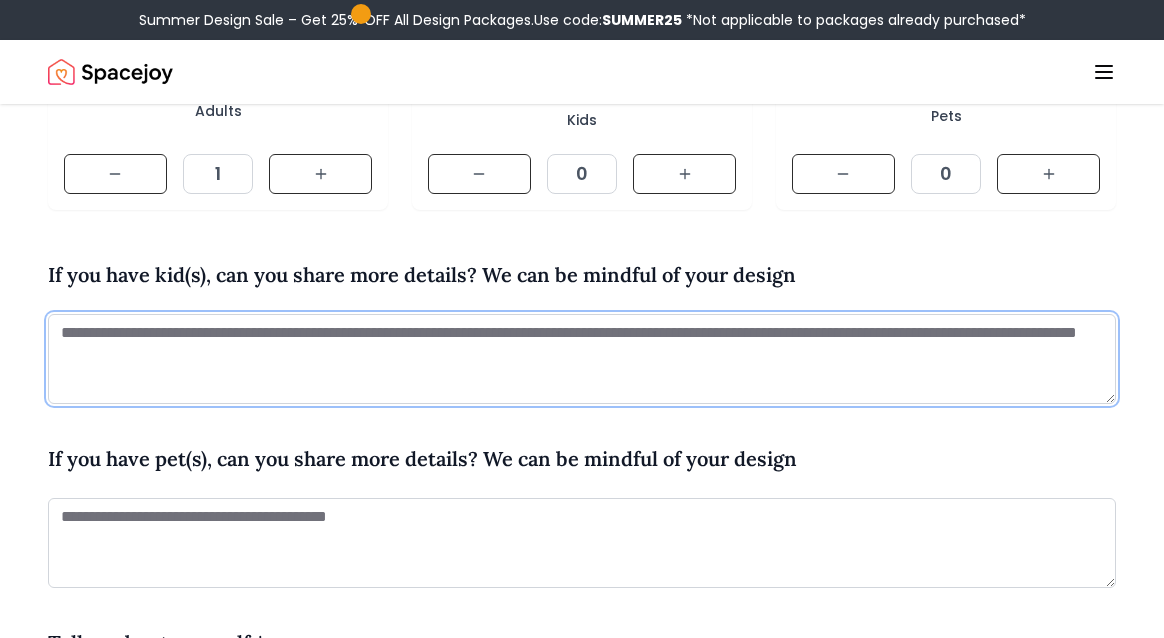 click at bounding box center (582, 359) 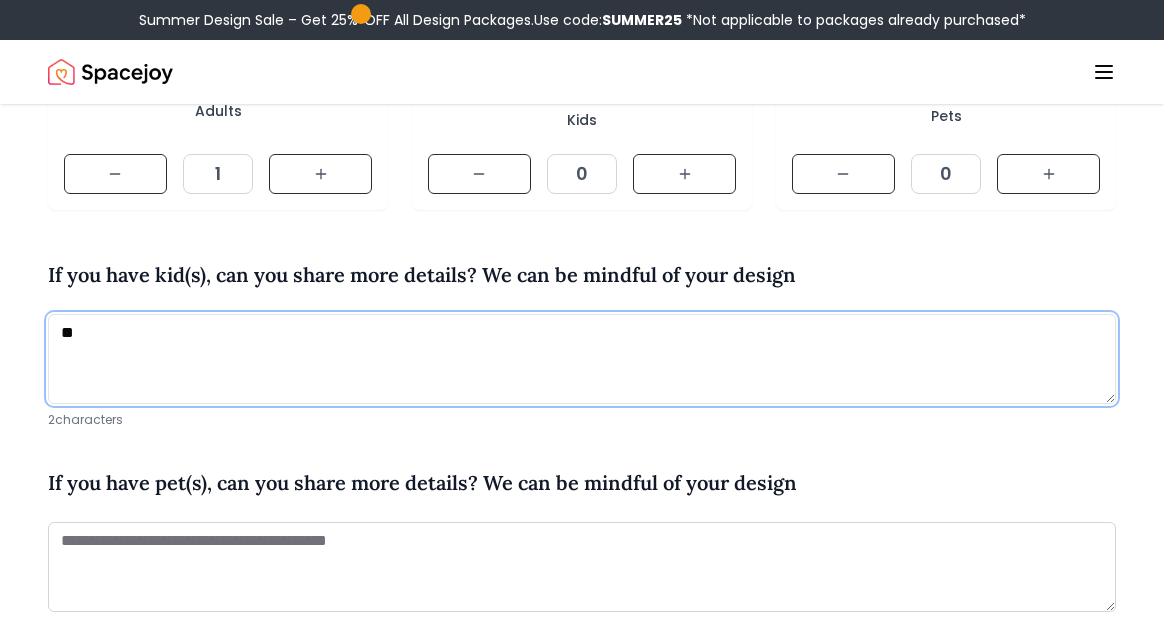 type on "**" 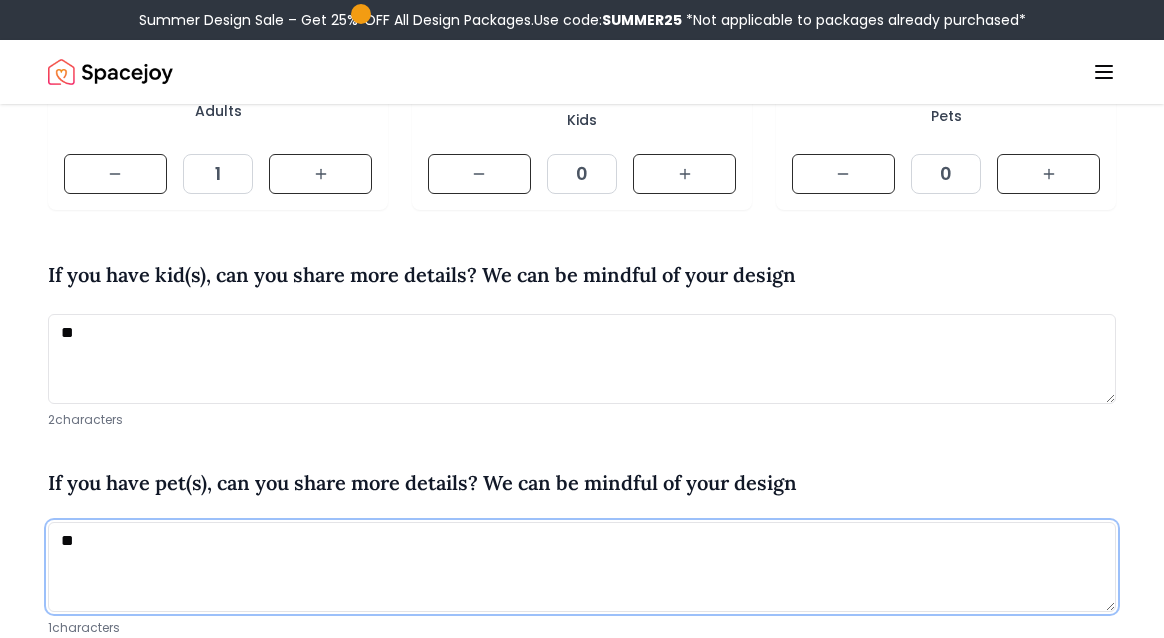 type on "**" 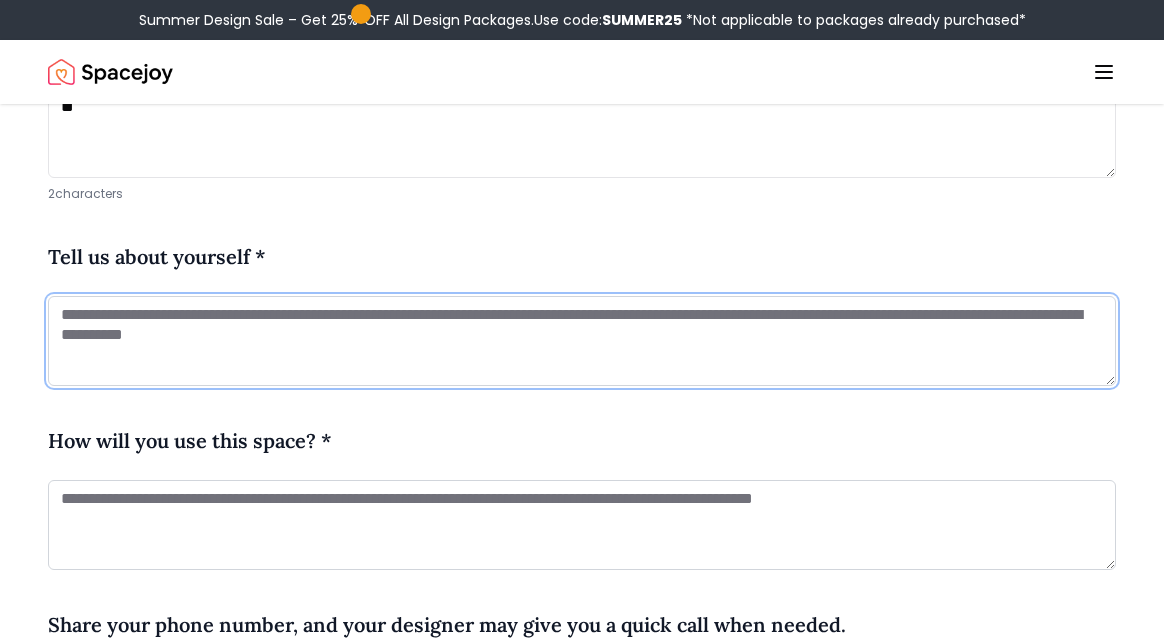 scroll, scrollTop: 860, scrollLeft: 0, axis: vertical 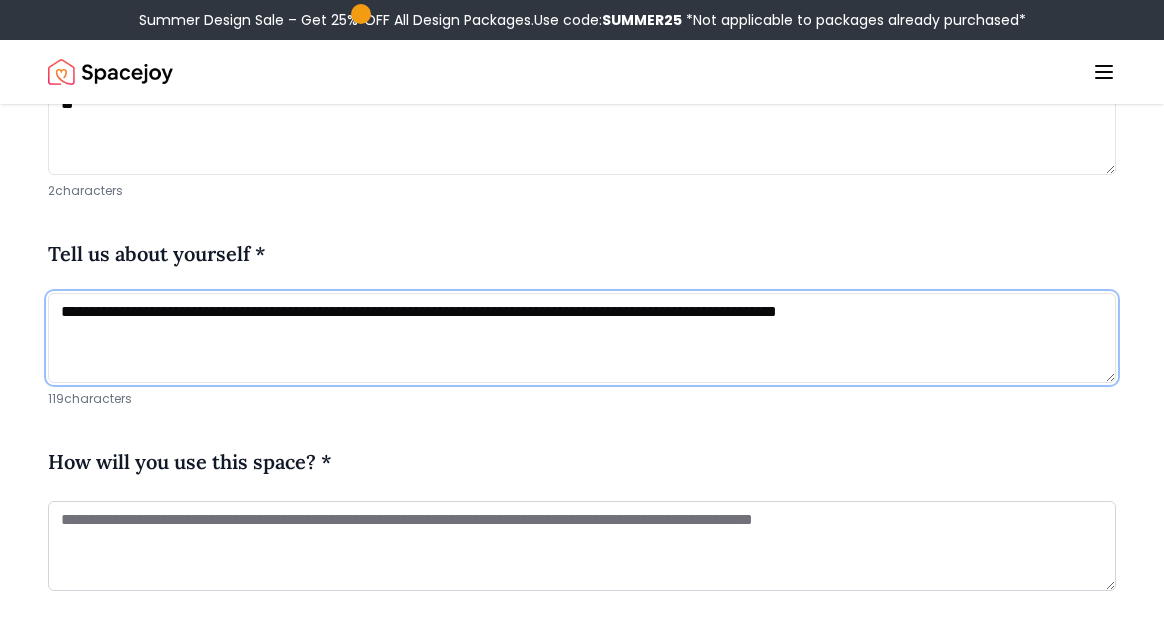 drag, startPoint x: 804, startPoint y: 308, endPoint x: 1149, endPoint y: 364, distance: 349.51538 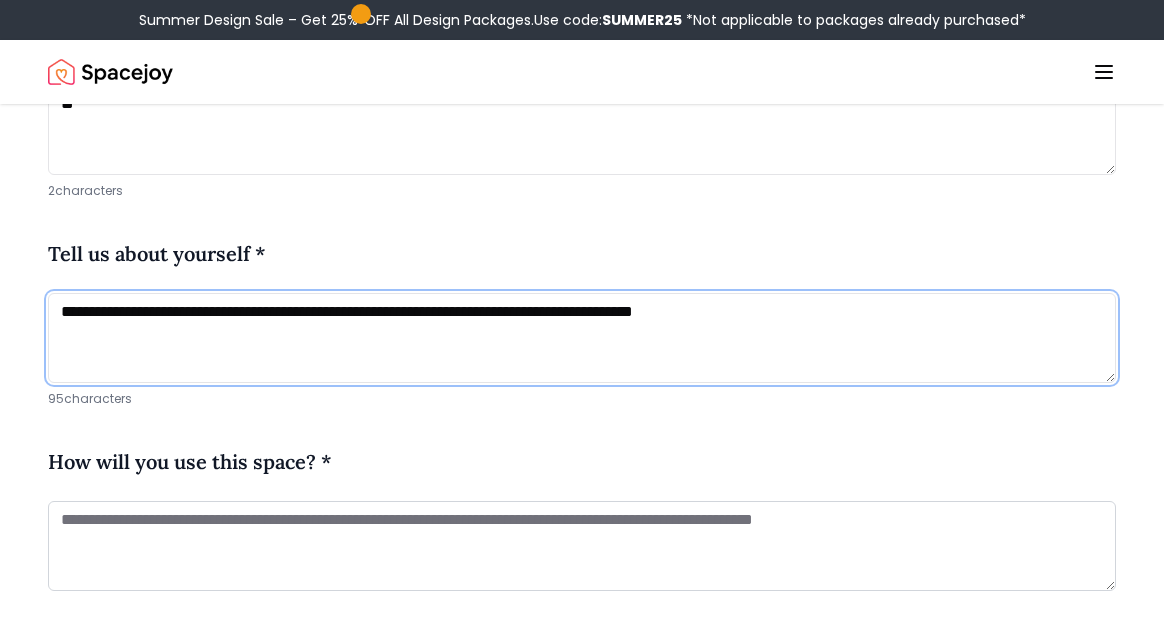 type on "**********" 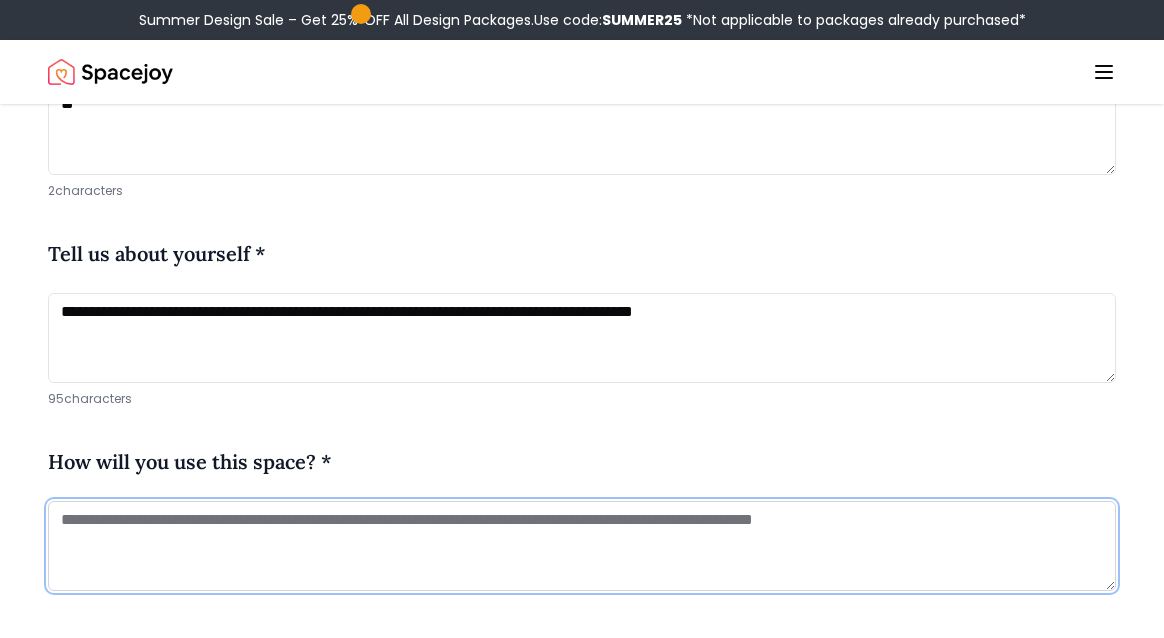 click at bounding box center (582, 546) 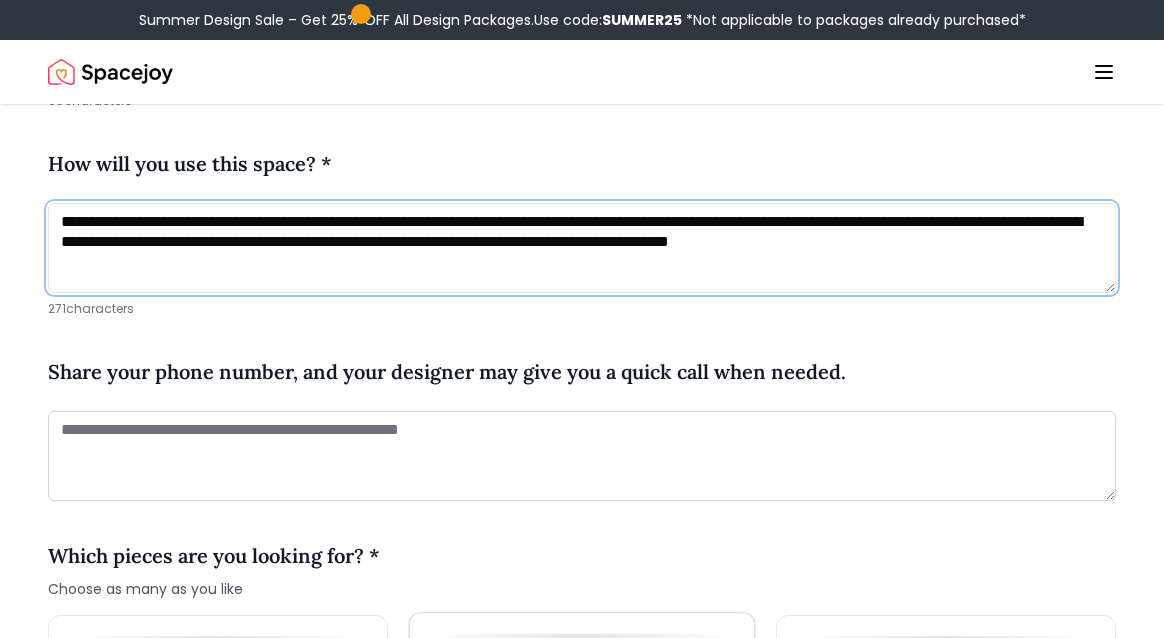 scroll, scrollTop: 1157, scrollLeft: 0, axis: vertical 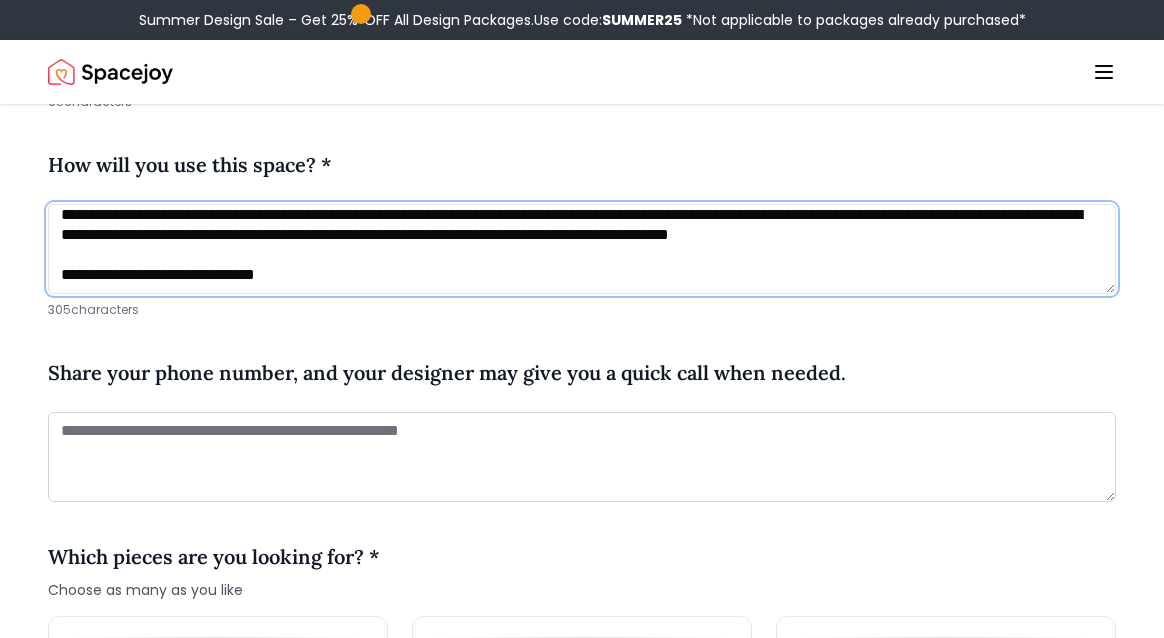 drag, startPoint x: 473, startPoint y: 279, endPoint x: 331, endPoint y: 227, distance: 151.2217 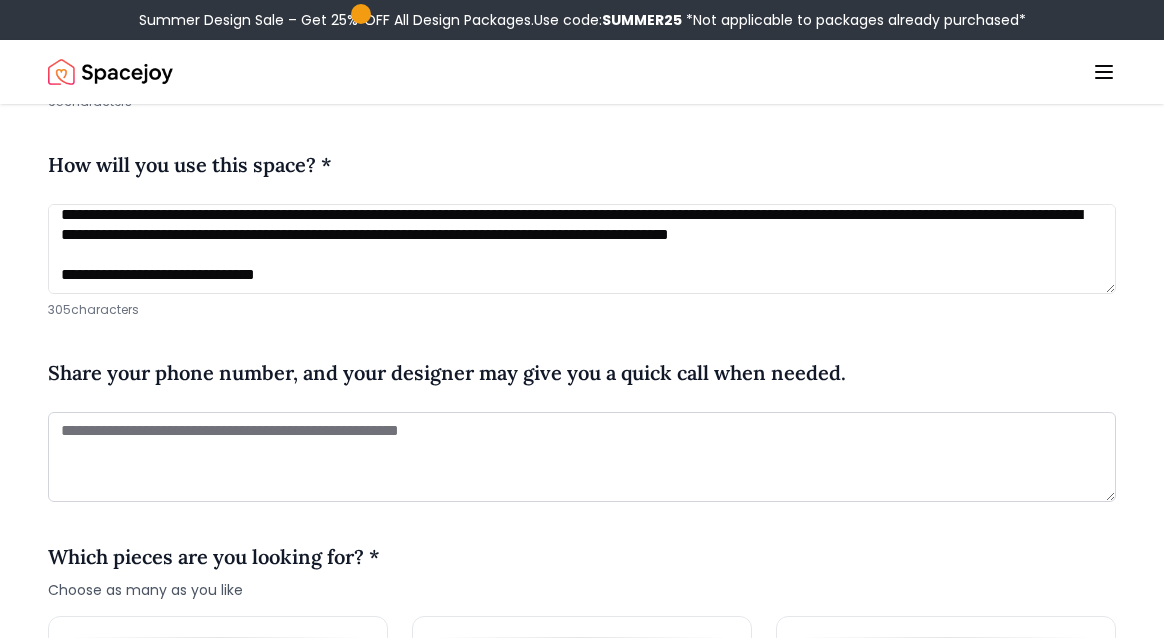 click on "305  characters" at bounding box center [582, 310] 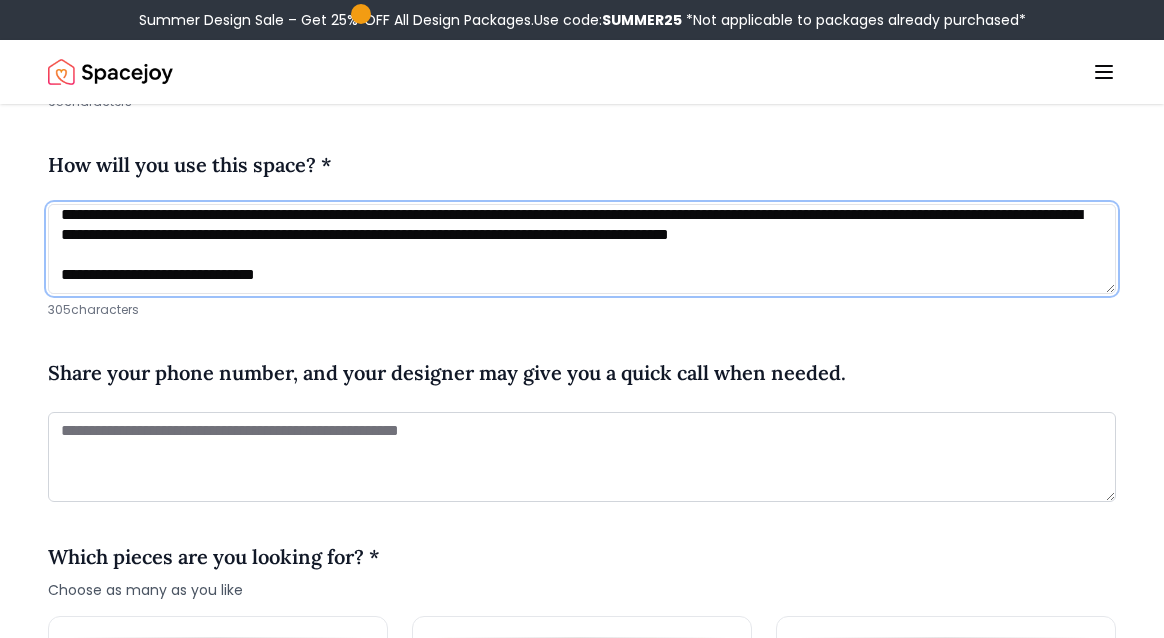 click on "**********" at bounding box center [582, 249] 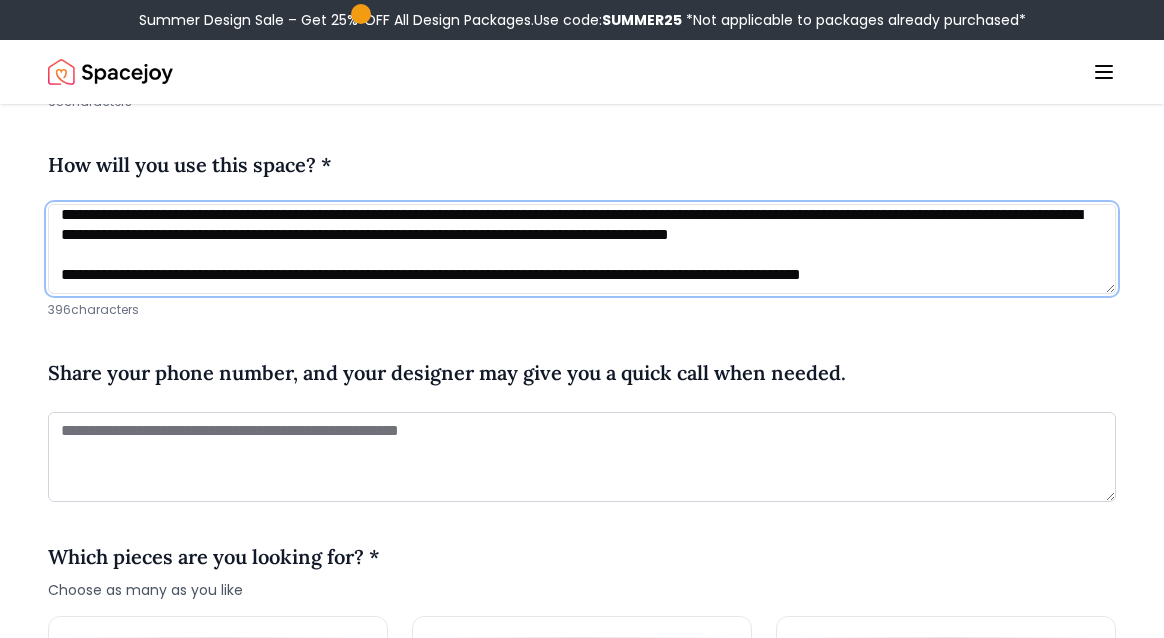 drag, startPoint x: 1027, startPoint y: 288, endPoint x: 975, endPoint y: 252, distance: 63.245552 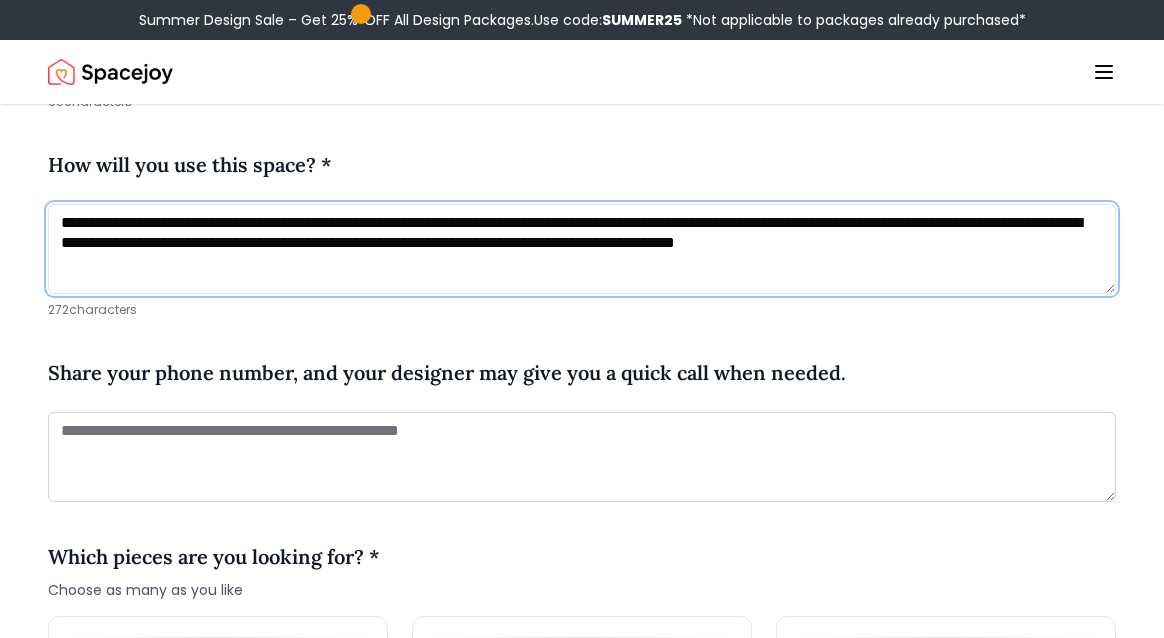 scroll, scrollTop: 7, scrollLeft: 0, axis: vertical 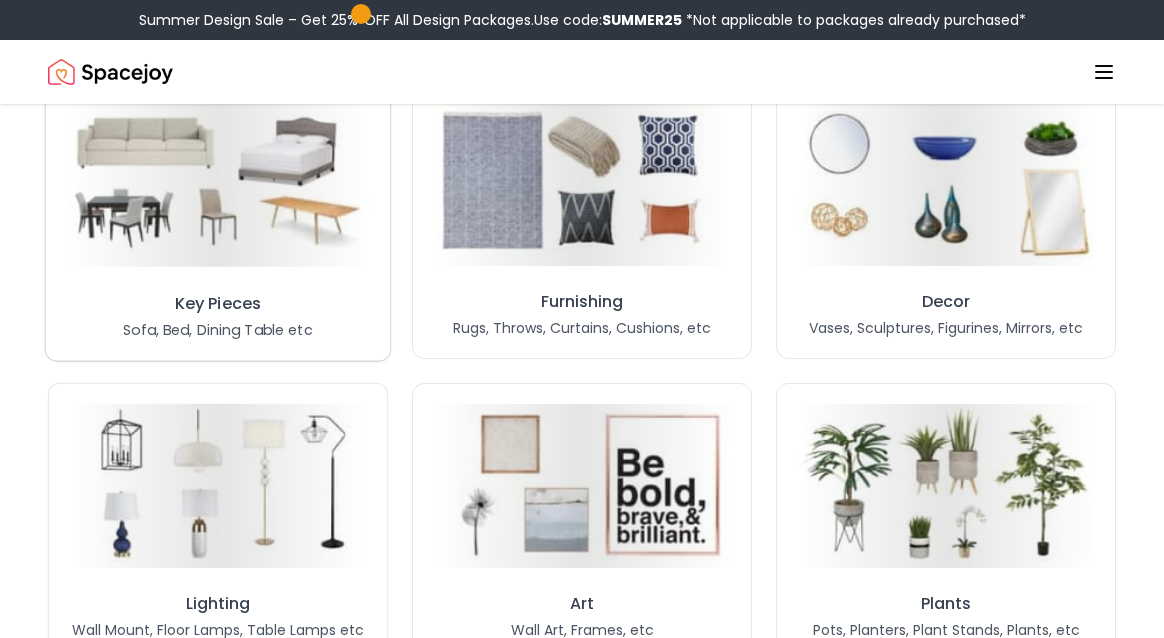 type on "**********" 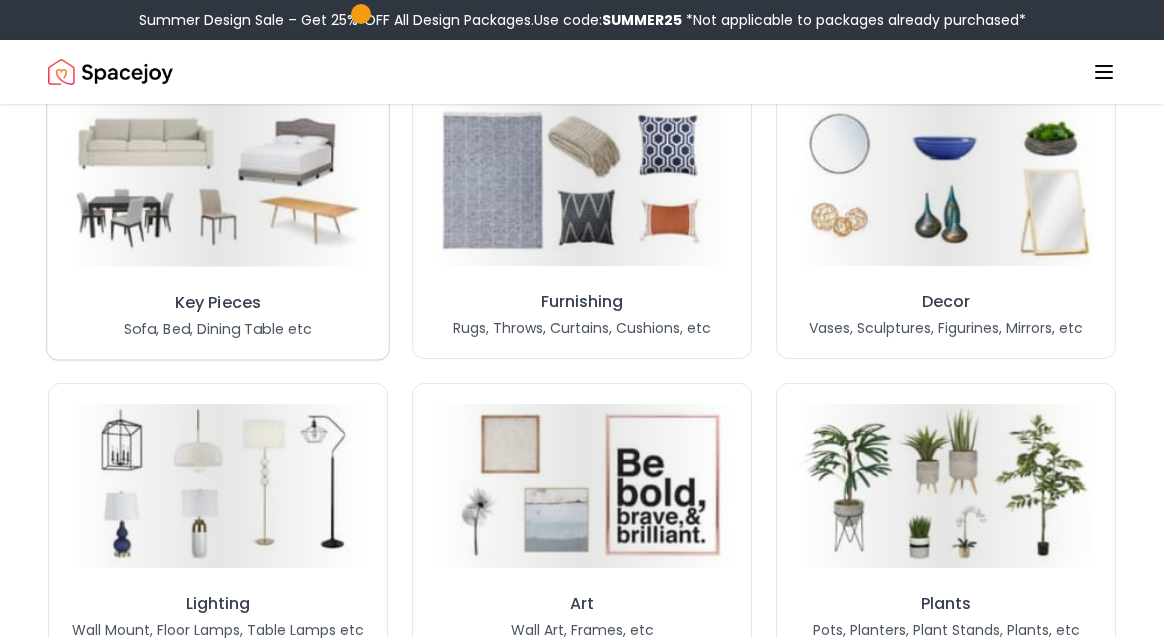 click on "Key Pieces Sofa, Bed, Dining Table etc" at bounding box center [217, 220] 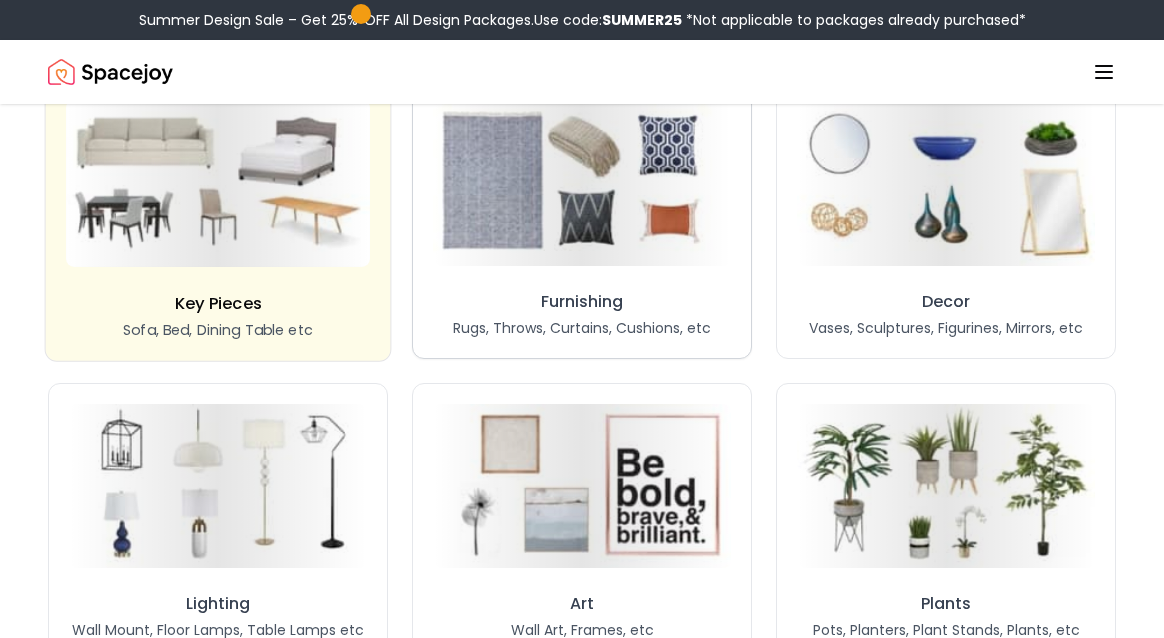 click on "Furnishing Rugs, Throws, Curtains, Cushions, etc" at bounding box center (582, 220) 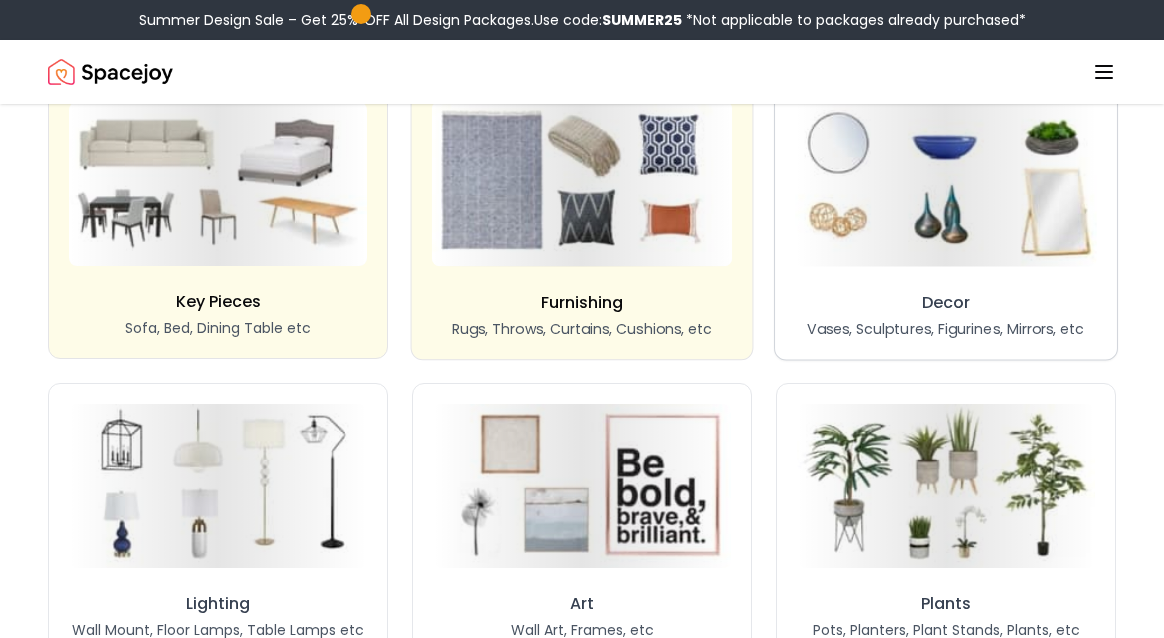 click on "Decor Vases, Sculptures, Figurines, Mirrors, etc" at bounding box center [946, 219] 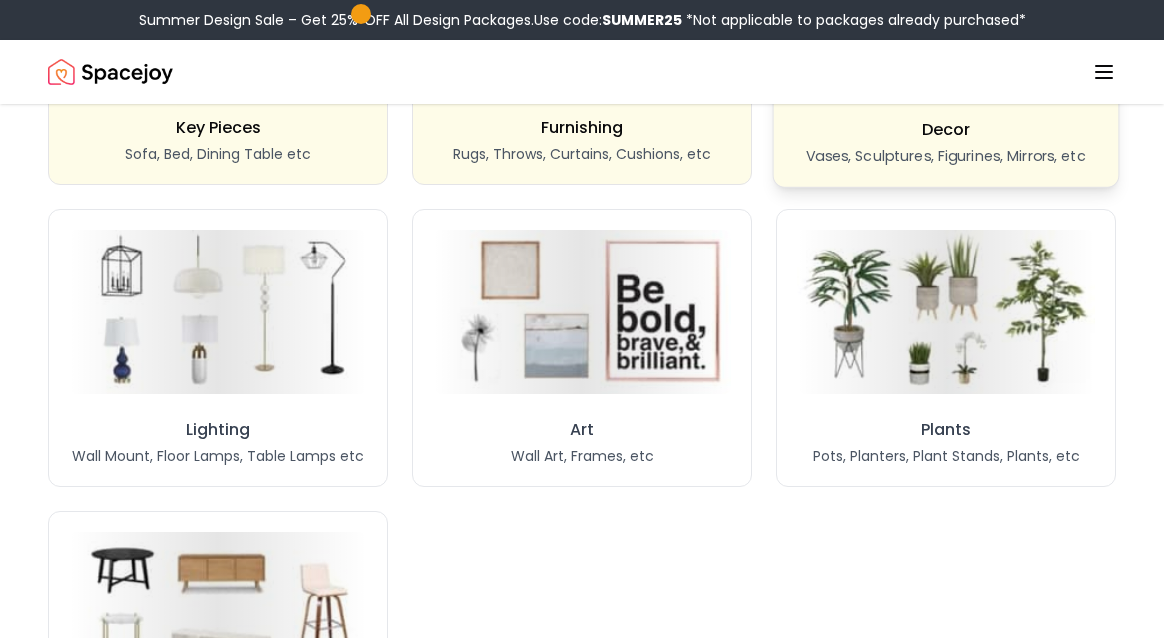 scroll, scrollTop: 1892, scrollLeft: 0, axis: vertical 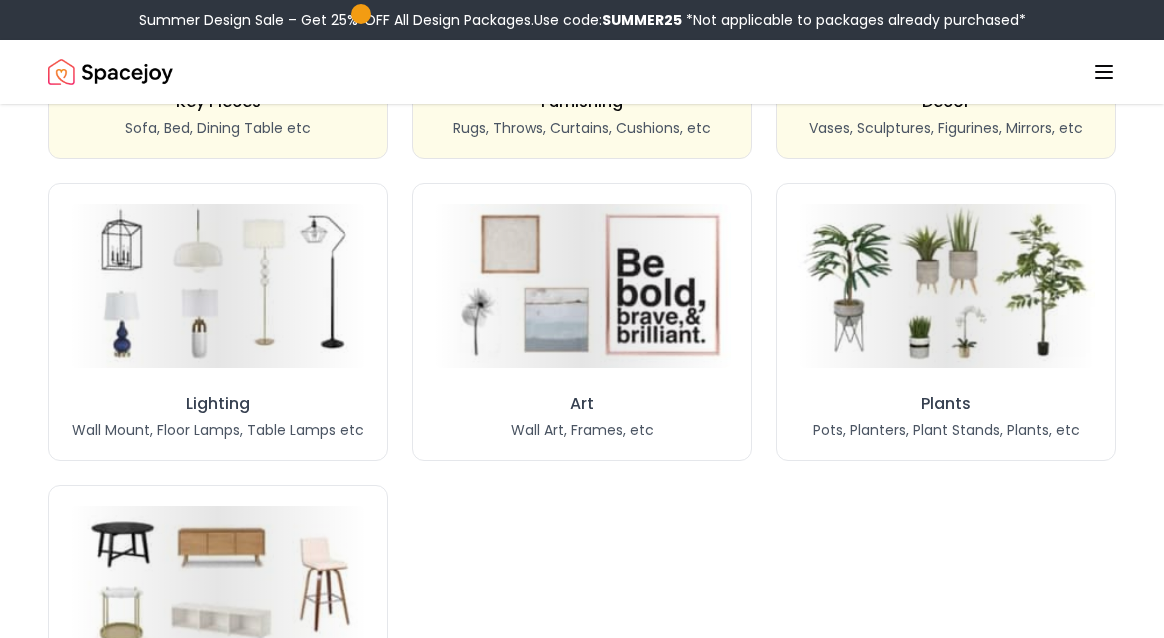 click on "Key Pieces Sofa, Bed, Dining Table etc Furnishing Rugs, Throws, Curtains, Cushions, etc Decor Vases, Sculptures, Figurines, Mirrors, etc Lighting Wall Mount, Floor Lamps, Table Lamps etc Art Wall Art, Frames, etc Plants Pots, Planters, Plant Stands, Plants, etc Smaller pieces Coffee Tables, Side Tables, Chests etc" at bounding box center (582, 322) 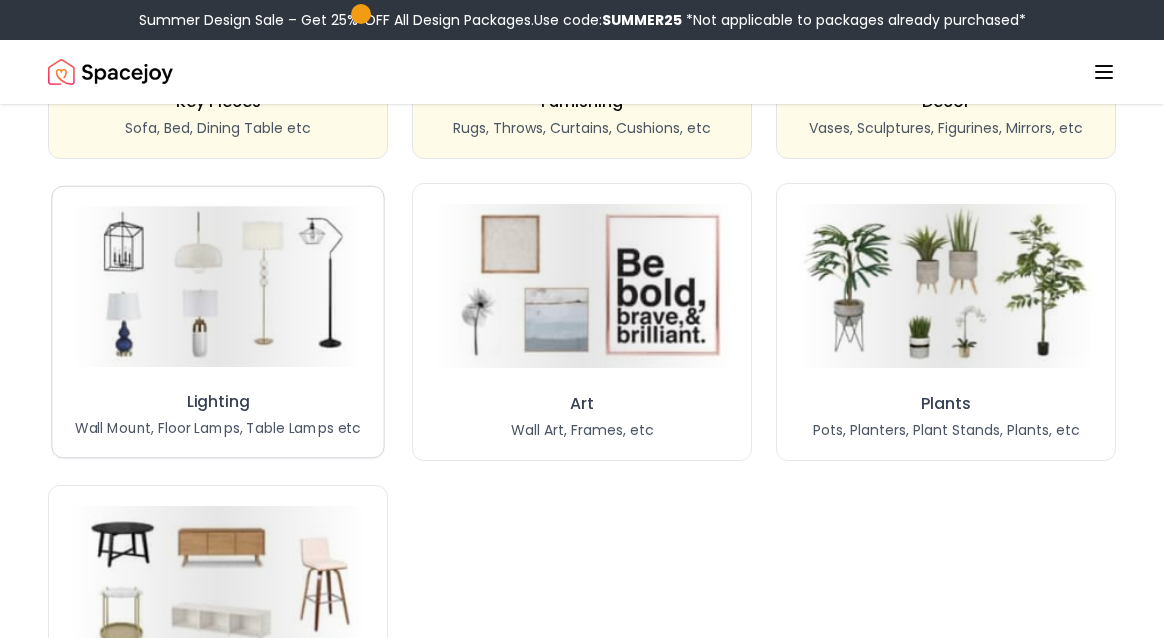 click on "Lighting Wall Mount, Floor Lamps, Table Lamps etc" at bounding box center (217, 322) 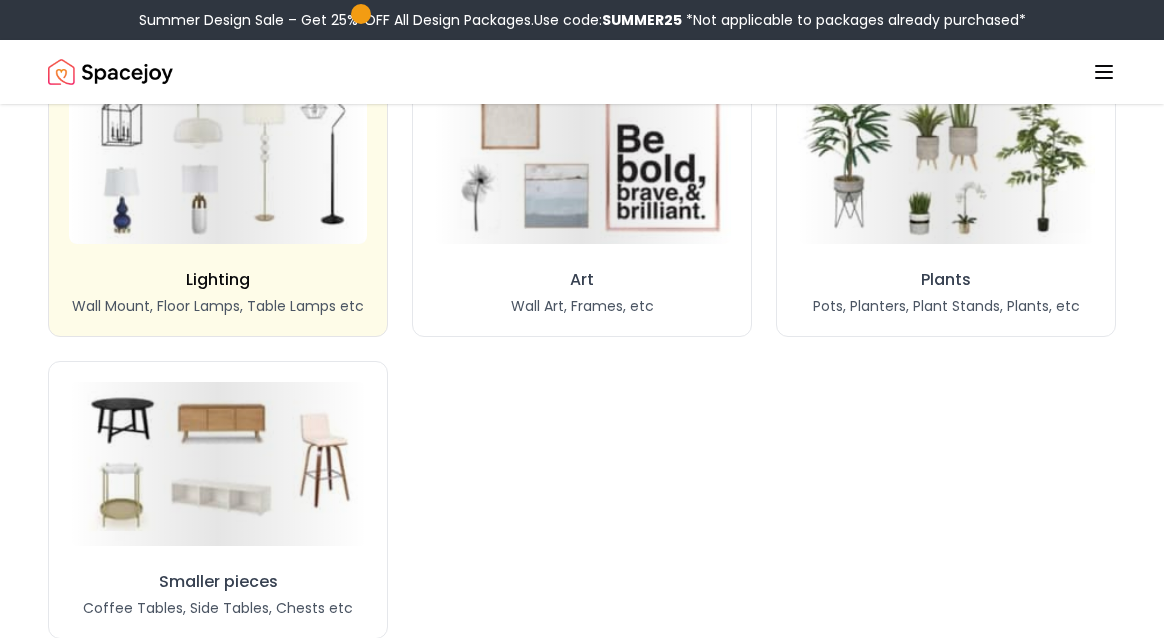 scroll, scrollTop: 1996, scrollLeft: 0, axis: vertical 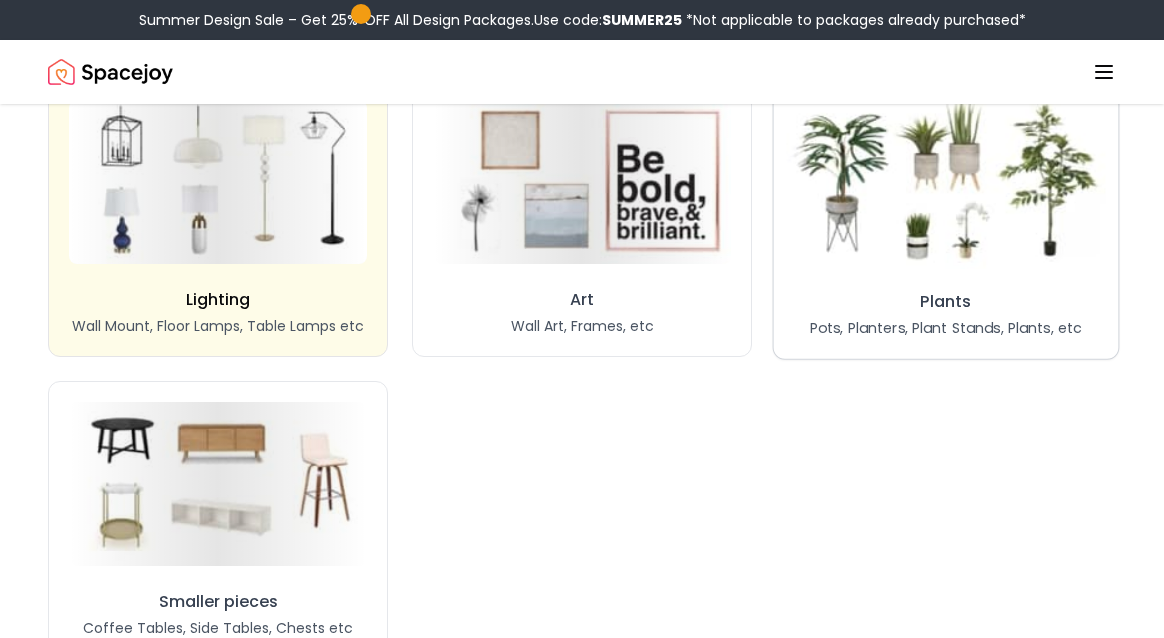 click at bounding box center [945, 182] 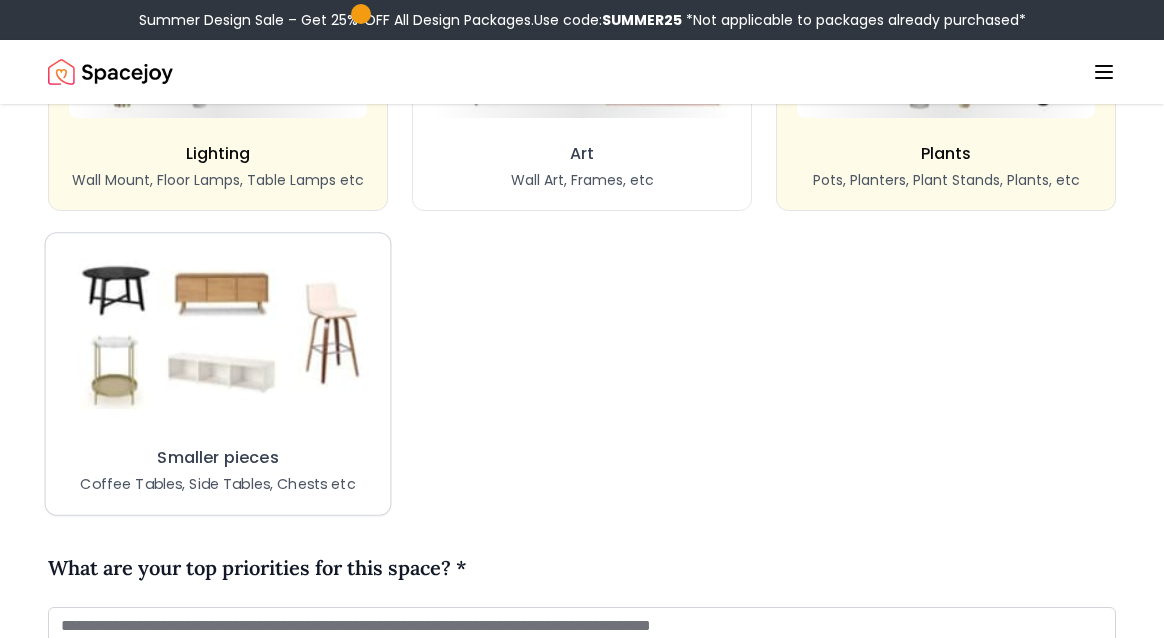 click at bounding box center (217, 338) 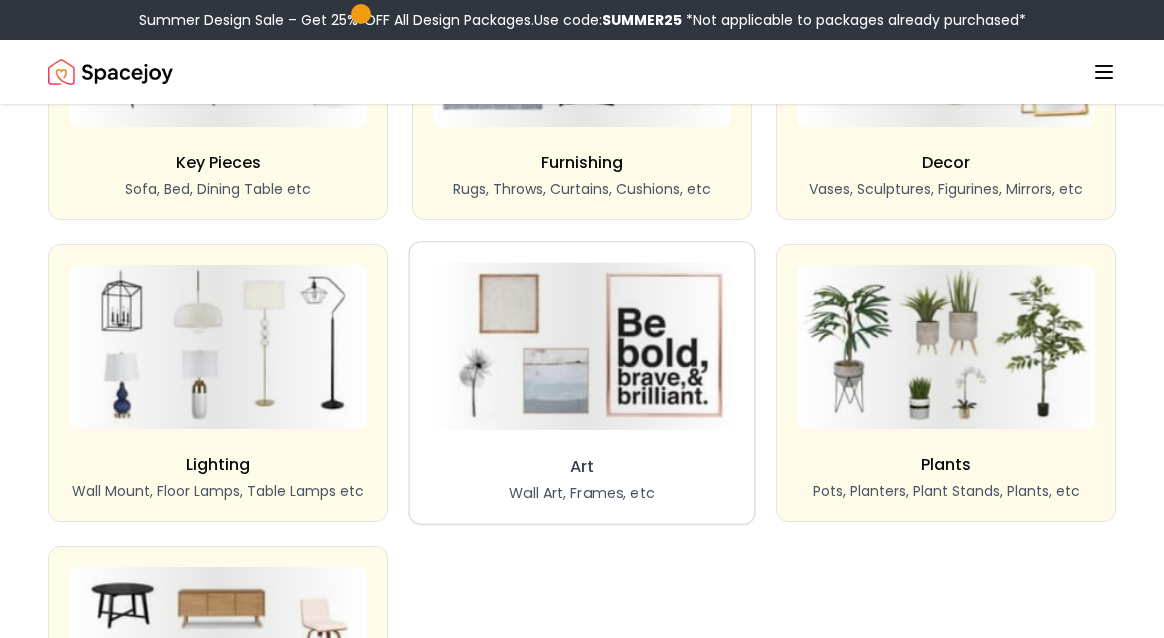 scroll, scrollTop: 1705, scrollLeft: 0, axis: vertical 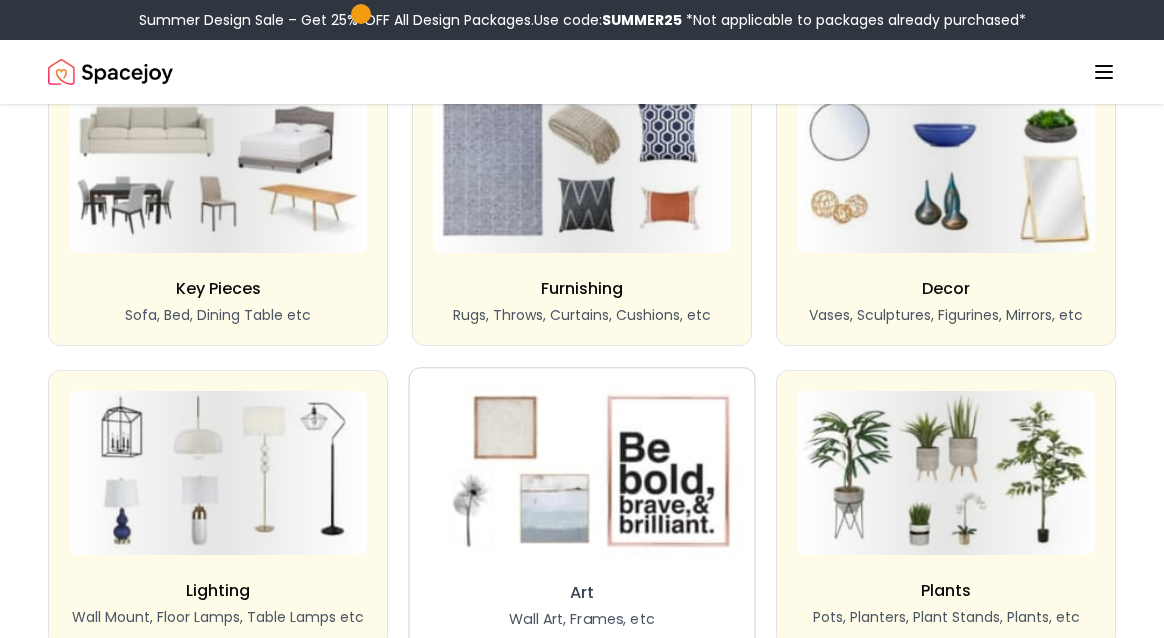click at bounding box center (581, 473) 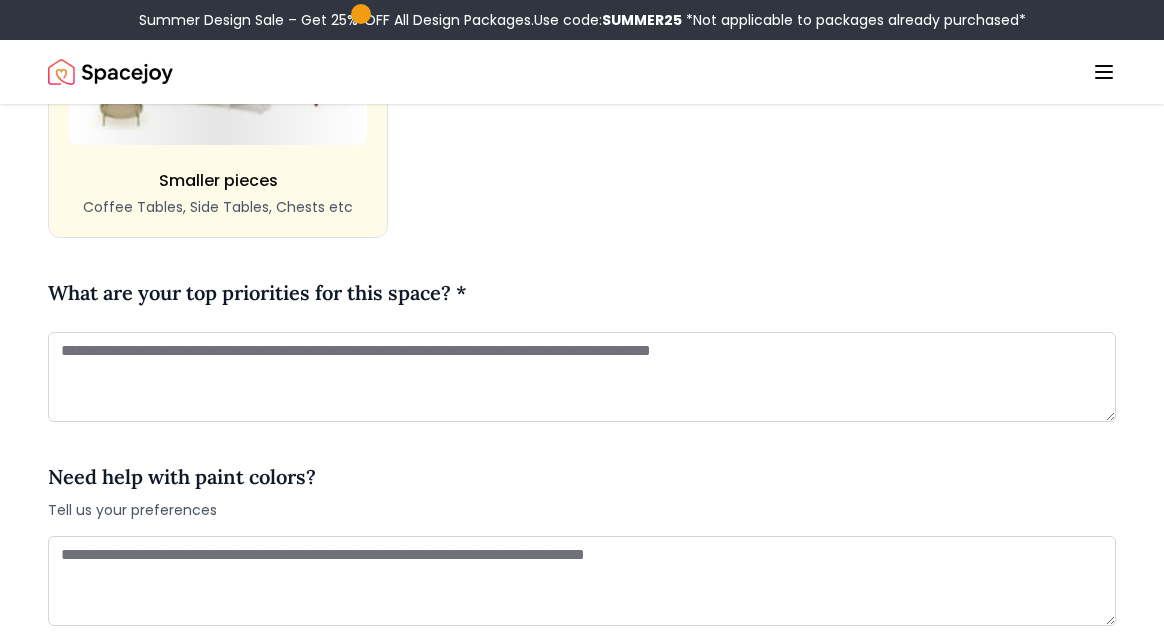 scroll, scrollTop: 2418, scrollLeft: 0, axis: vertical 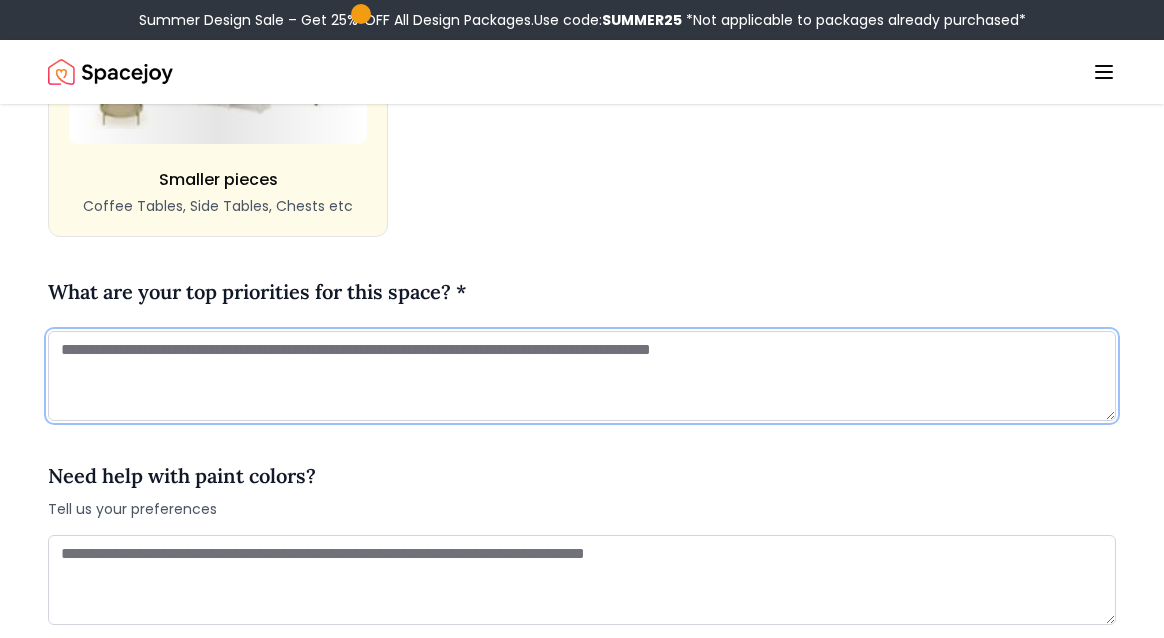 click at bounding box center (582, 376) 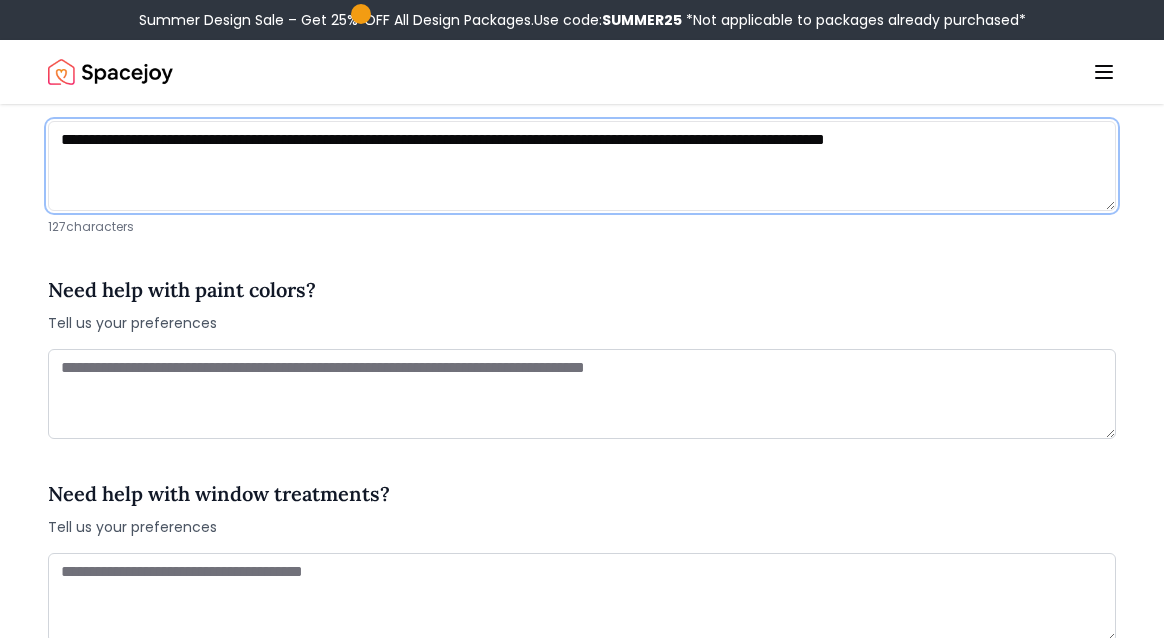 scroll, scrollTop: 2647, scrollLeft: 0, axis: vertical 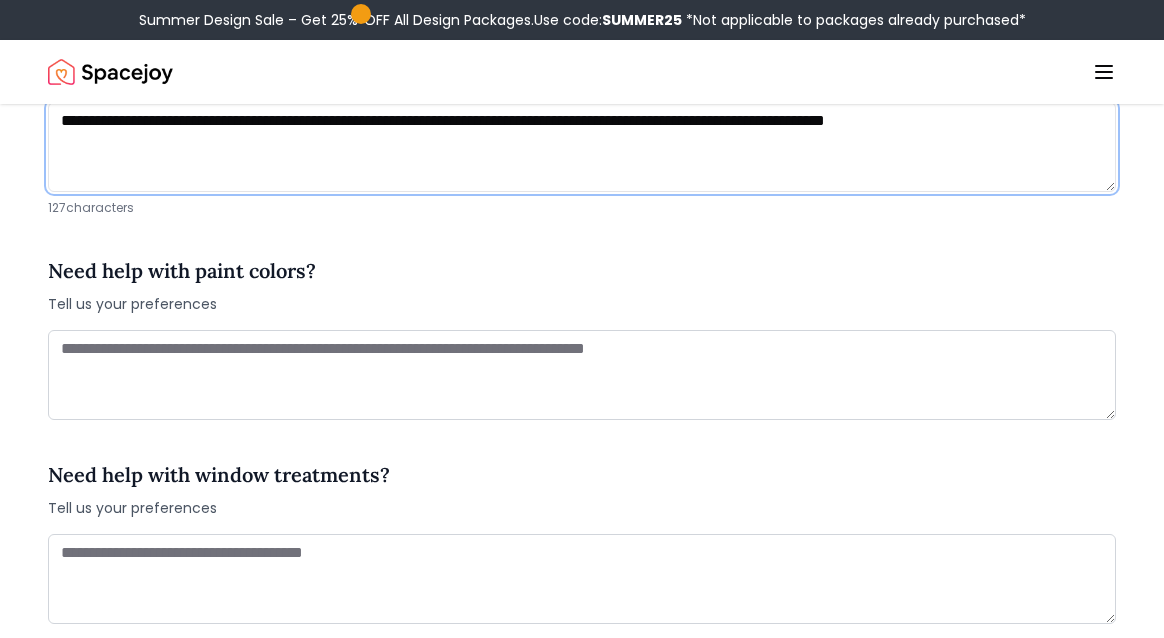 type on "**********" 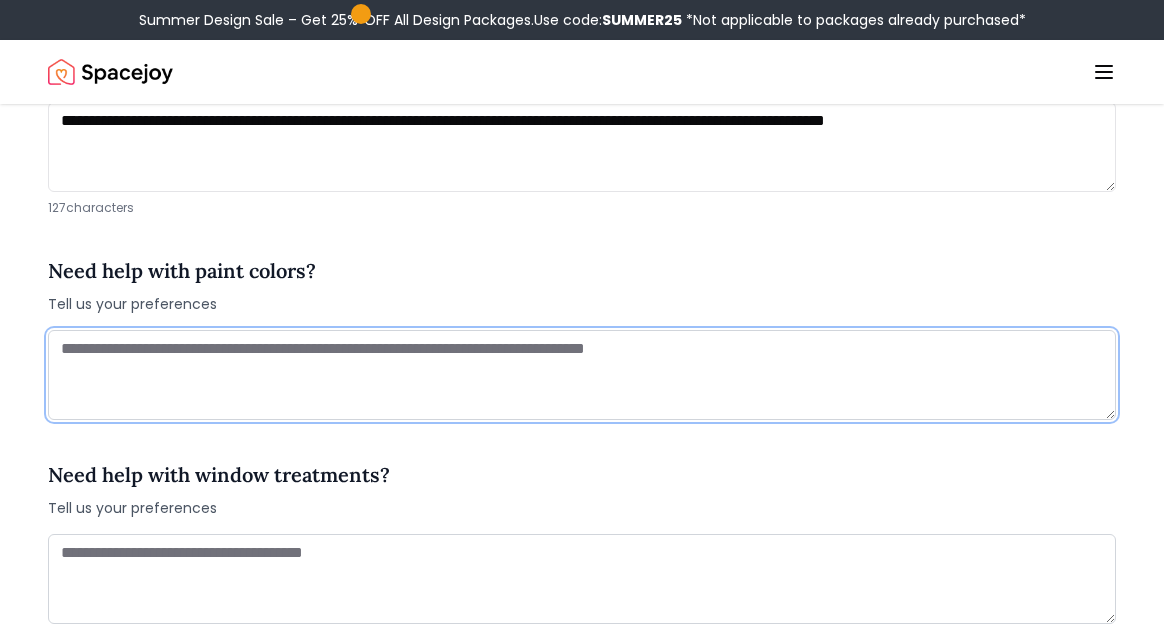 click at bounding box center (582, 375) 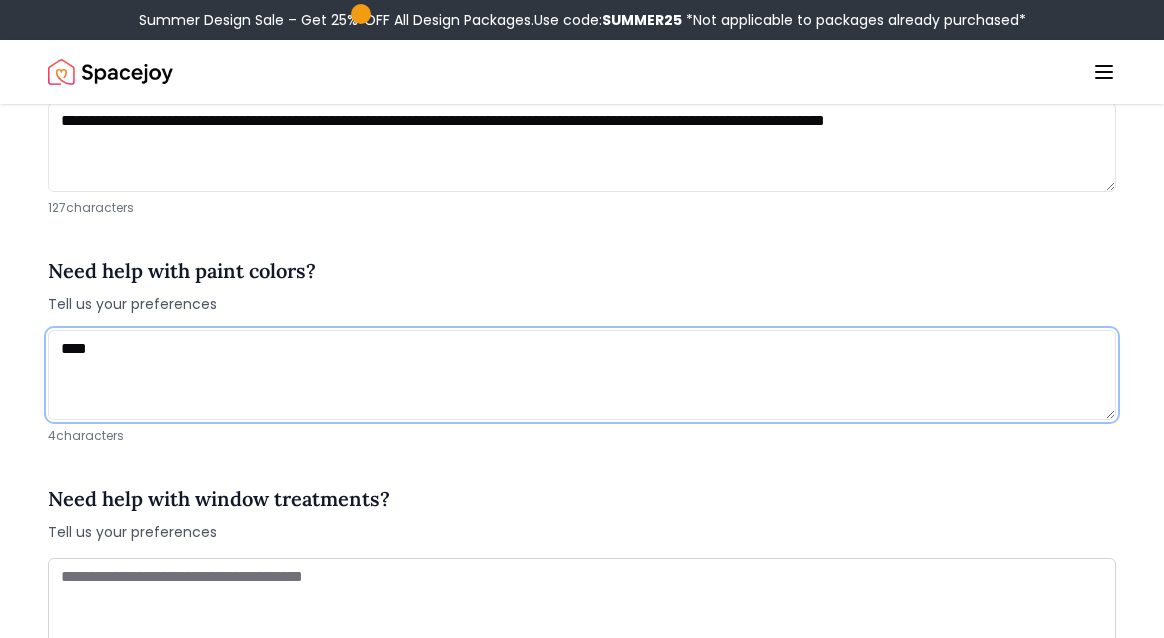type on "****" 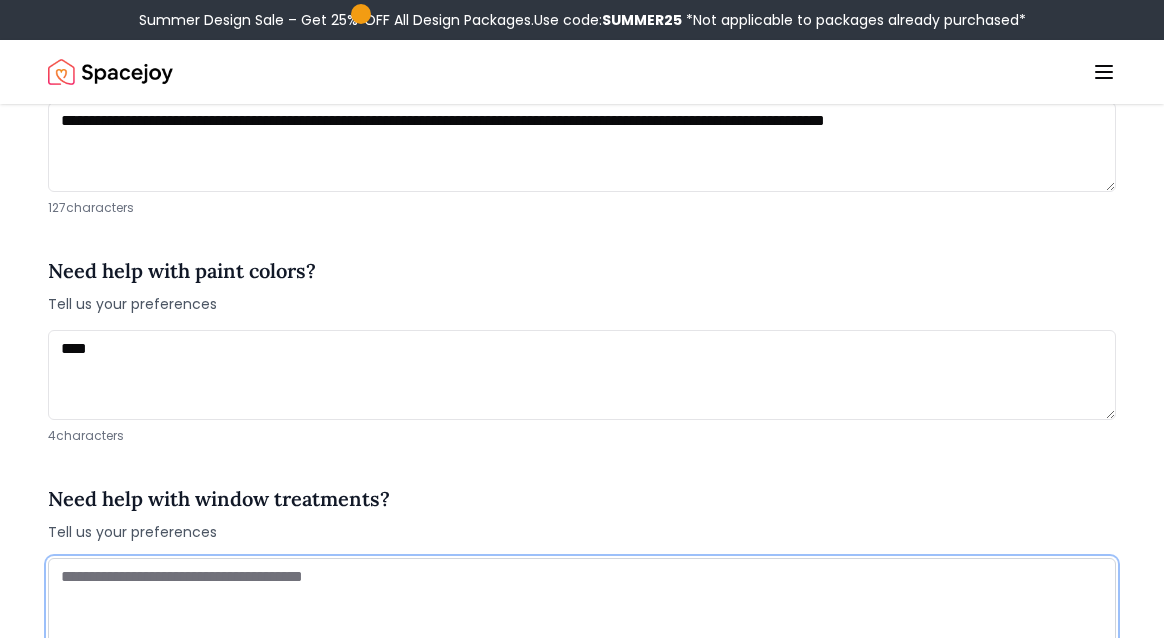 click at bounding box center (582, 603) 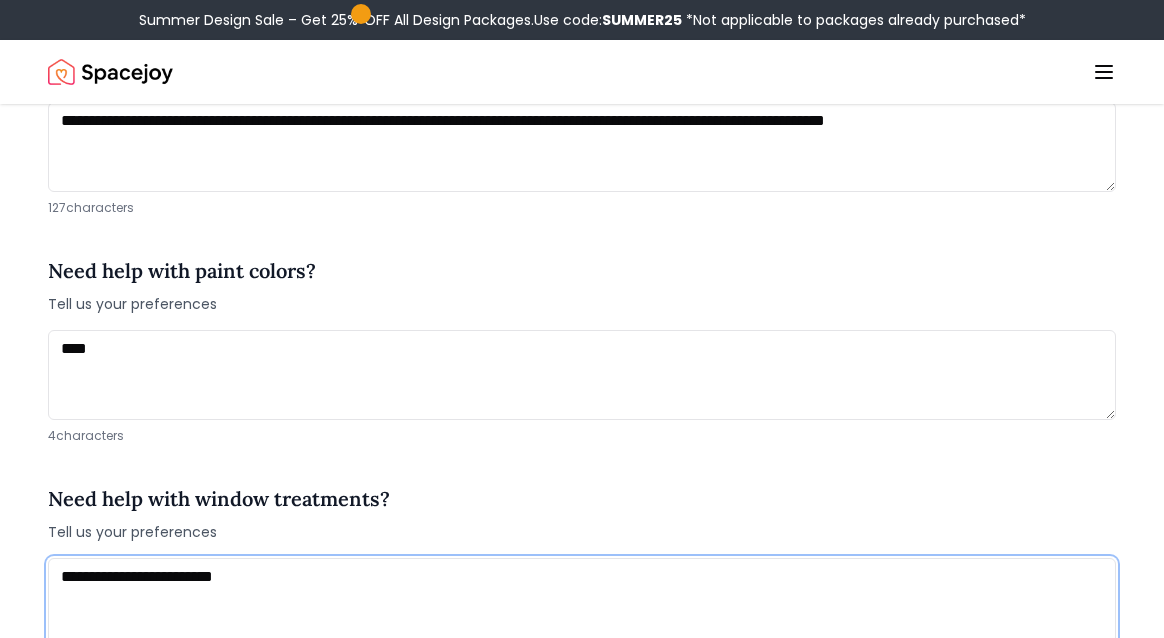 scroll, scrollTop: 2776, scrollLeft: 0, axis: vertical 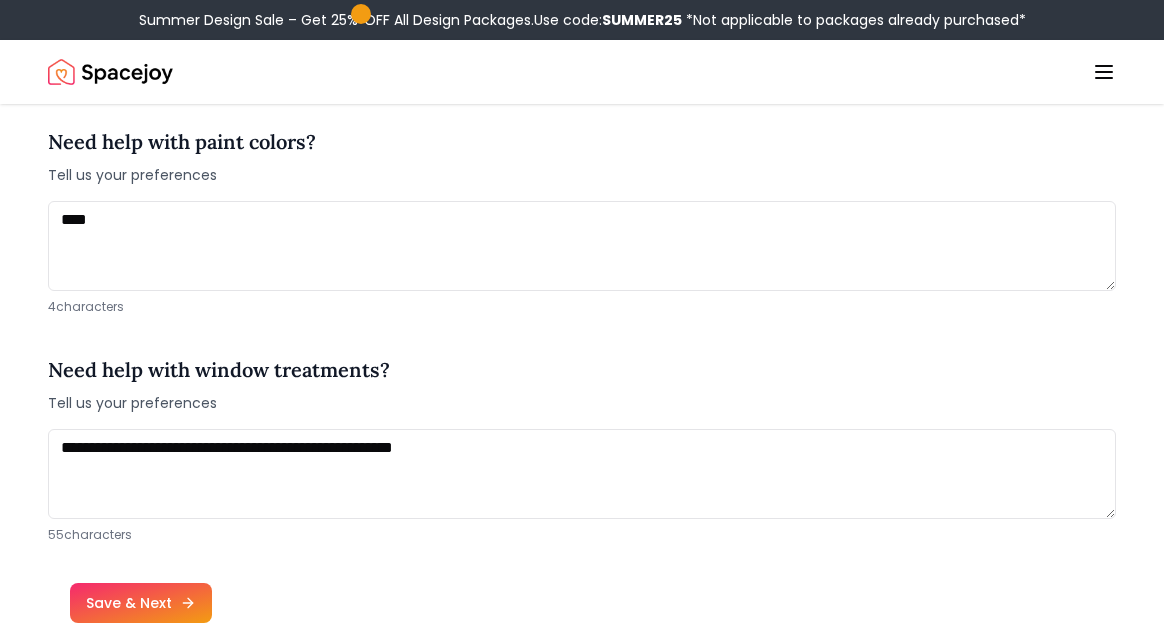drag, startPoint x: 143, startPoint y: 613, endPoint x: 328, endPoint y: 466, distance: 236.29219 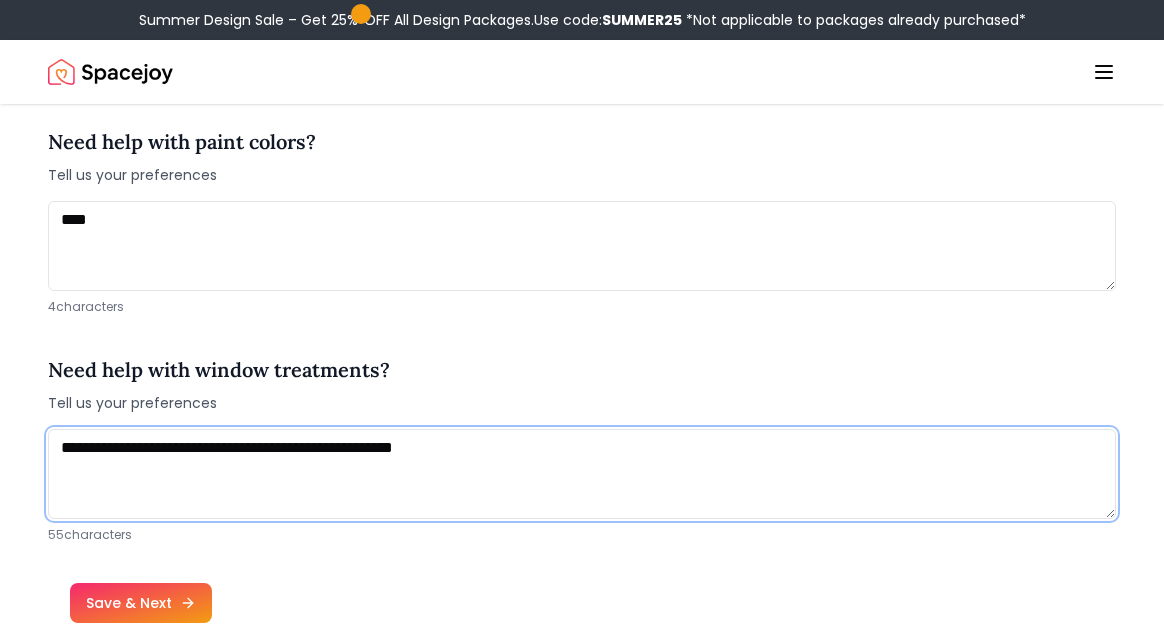 drag, startPoint x: 141, startPoint y: 449, endPoint x: 108, endPoint y: 449, distance: 33 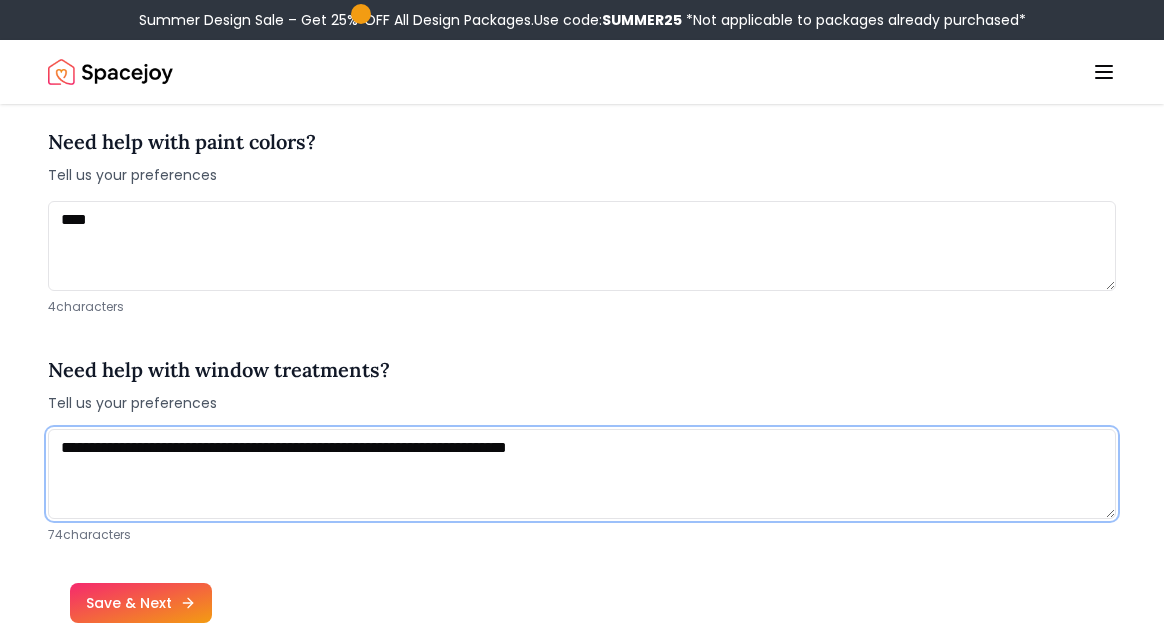 drag, startPoint x: 557, startPoint y: 444, endPoint x: 934, endPoint y: 446, distance: 377.0053 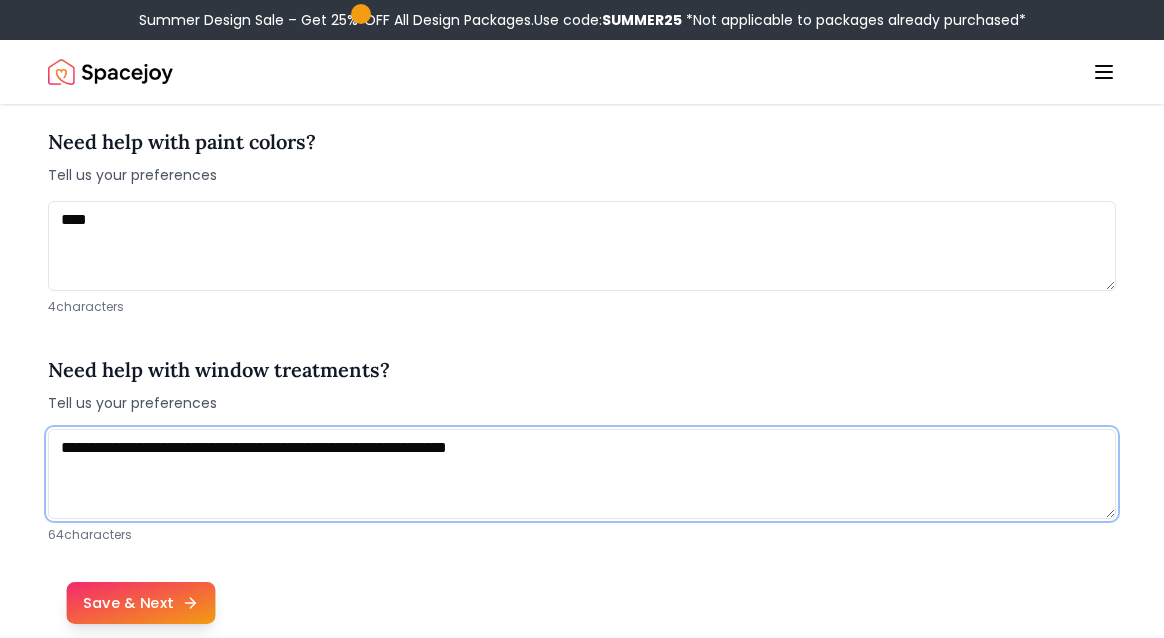 type on "**********" 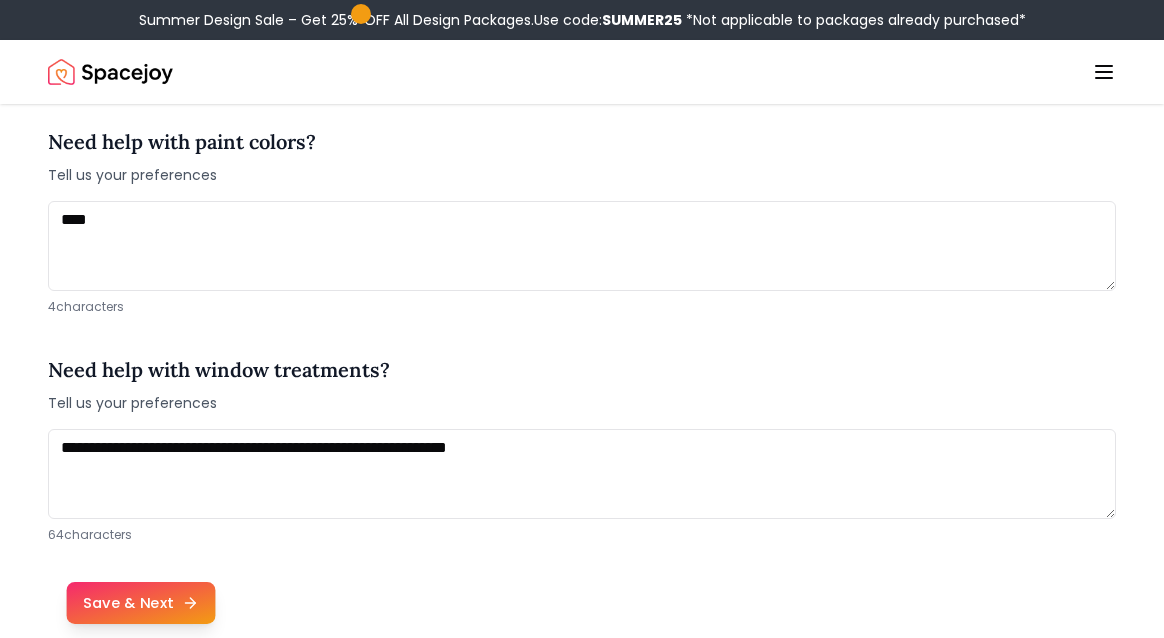 click on "Save & Next" at bounding box center [140, 603] 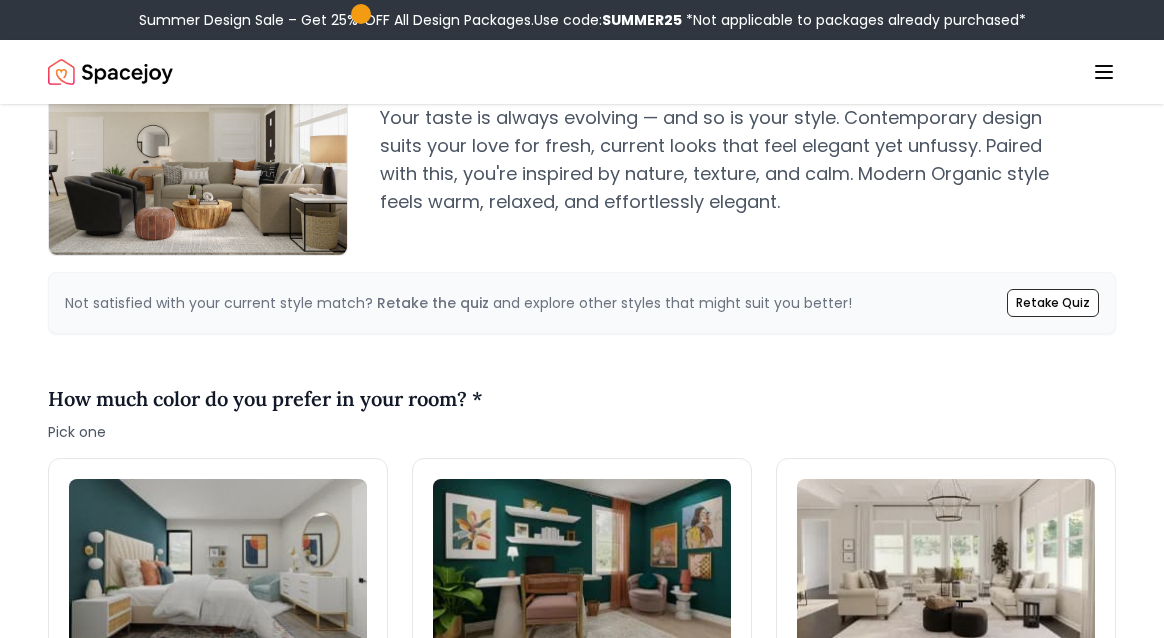 scroll, scrollTop: 728, scrollLeft: 0, axis: vertical 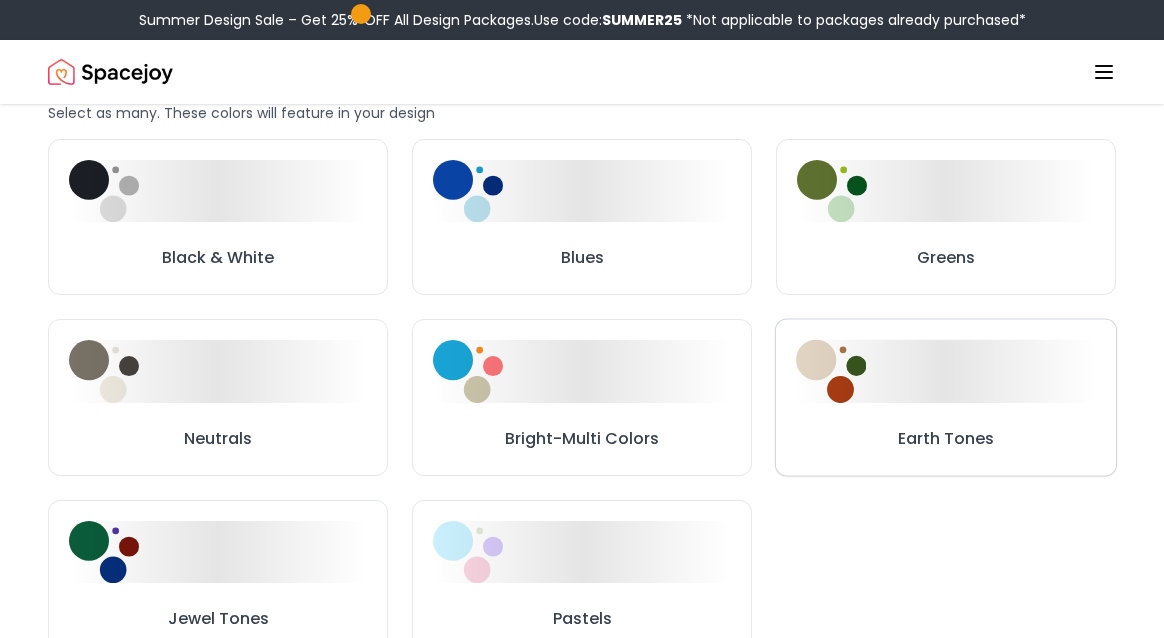 click on "Earth Tones" at bounding box center (946, 398) 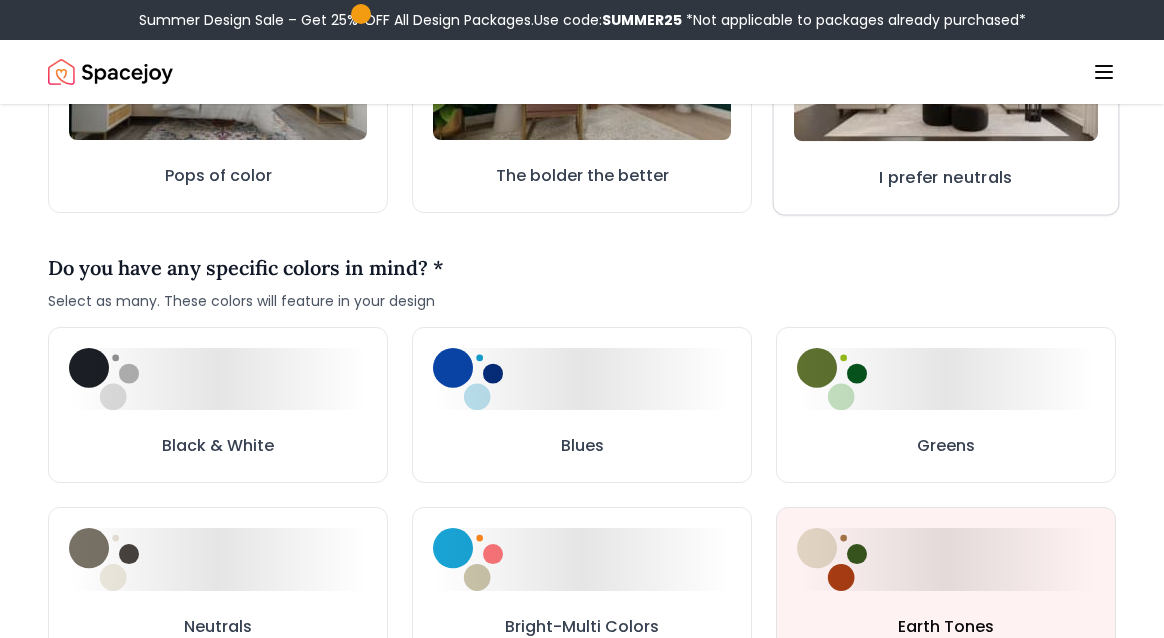 click on "I prefer neutrals" at bounding box center (945, 177) 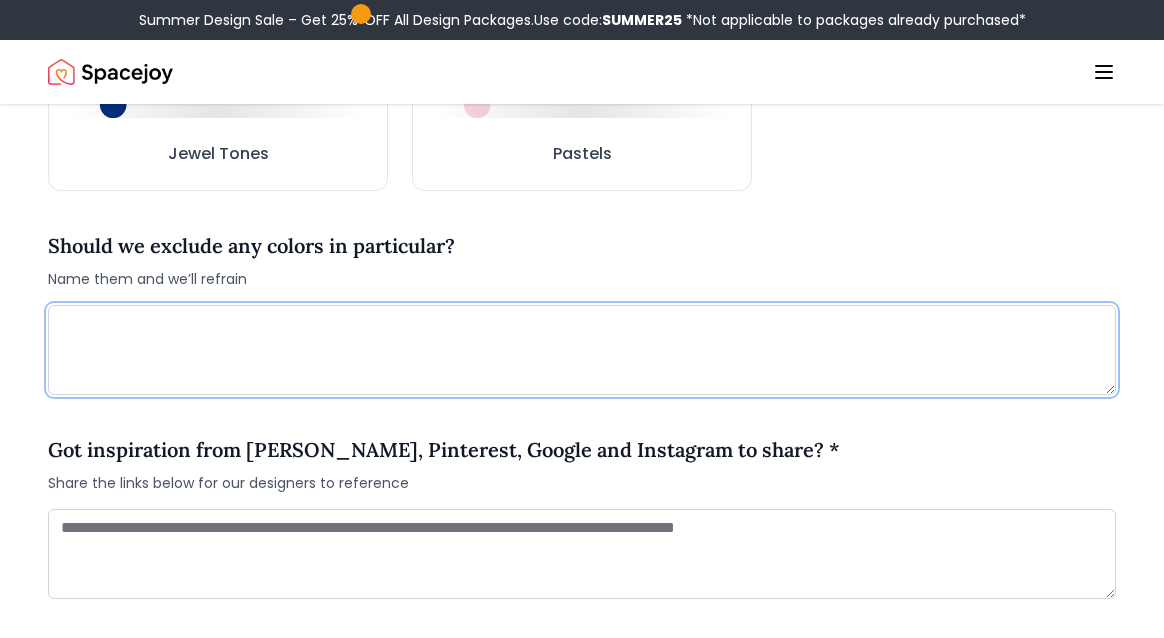 click at bounding box center [582, 350] 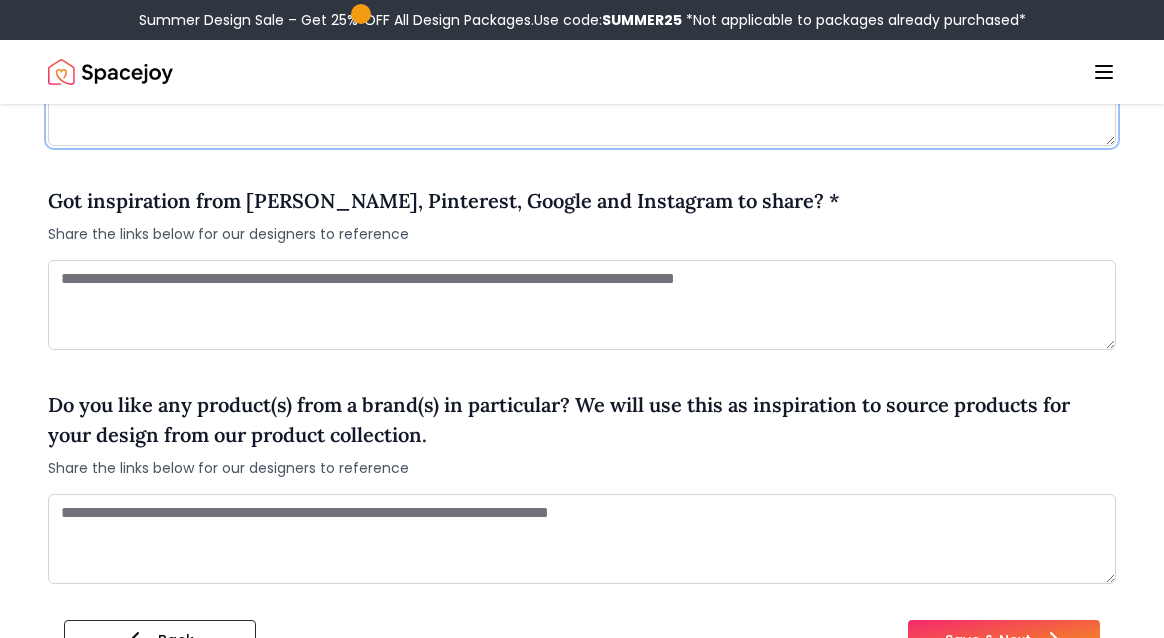 scroll, scrollTop: 1760, scrollLeft: 0, axis: vertical 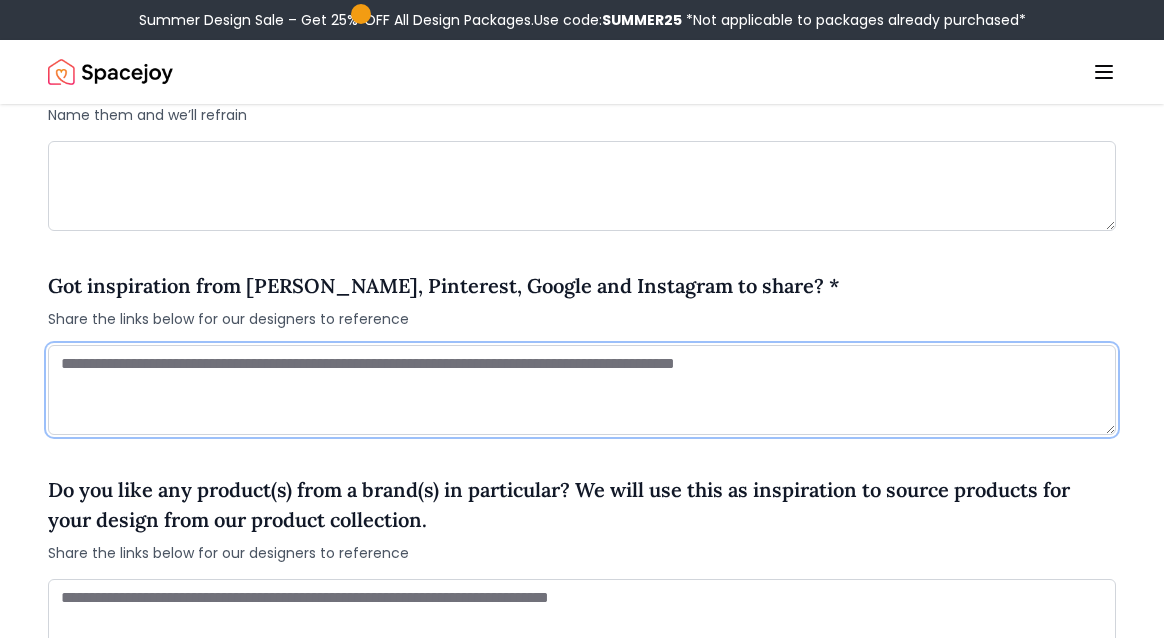click at bounding box center (582, 390) 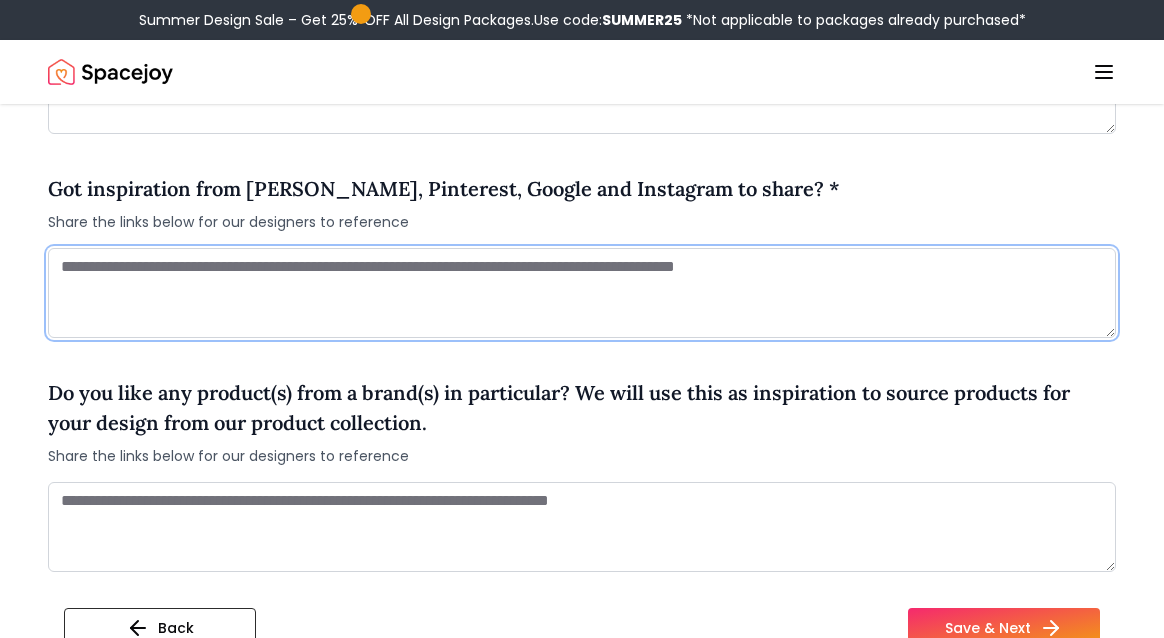 scroll, scrollTop: 1775, scrollLeft: 0, axis: vertical 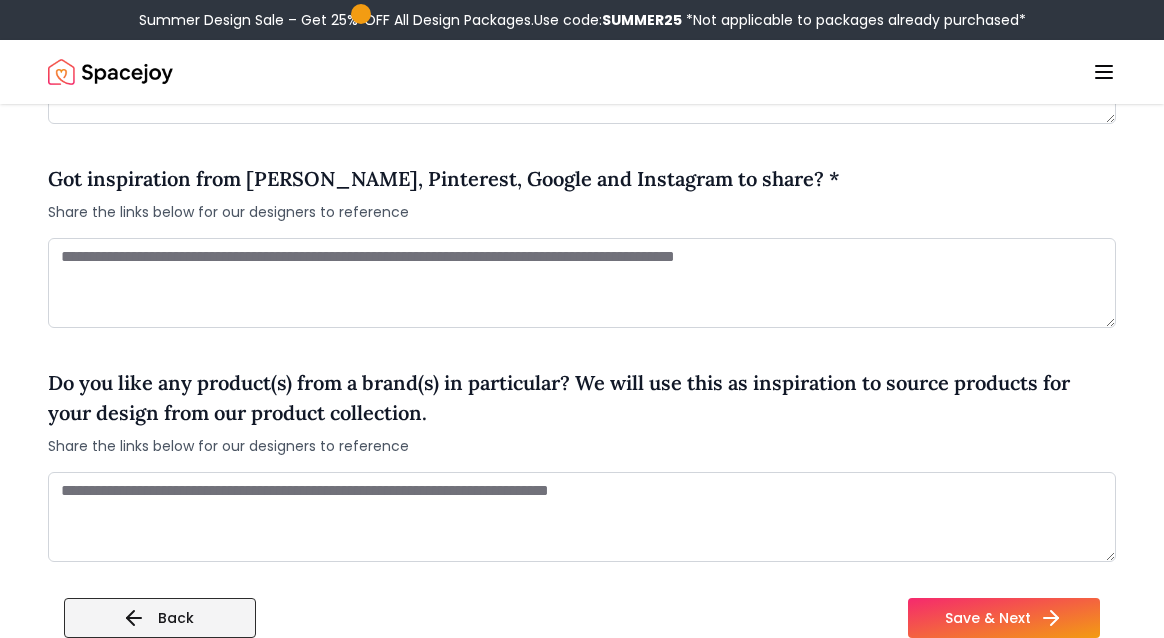 click on "Back" at bounding box center (160, 618) 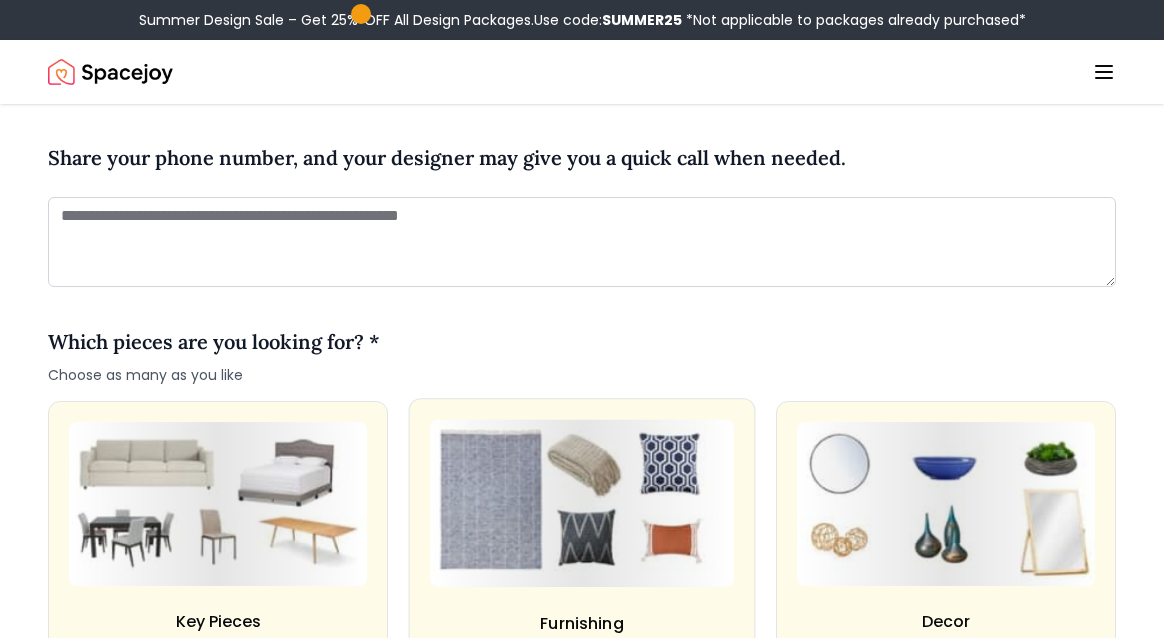 scroll, scrollTop: 1364, scrollLeft: 0, axis: vertical 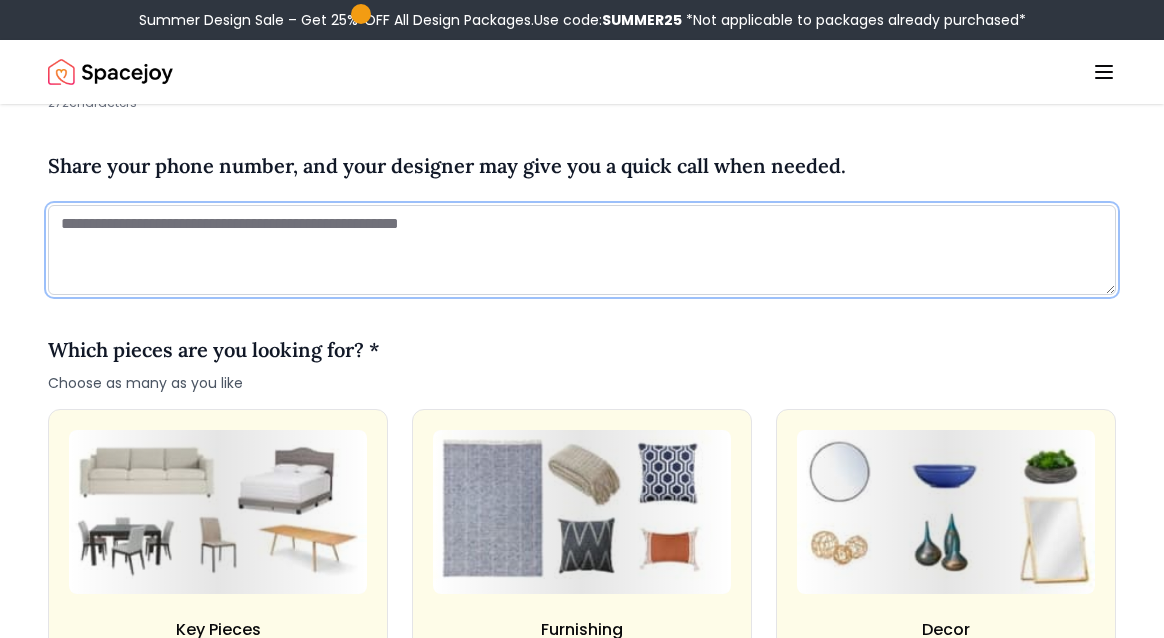 click at bounding box center (582, 250) 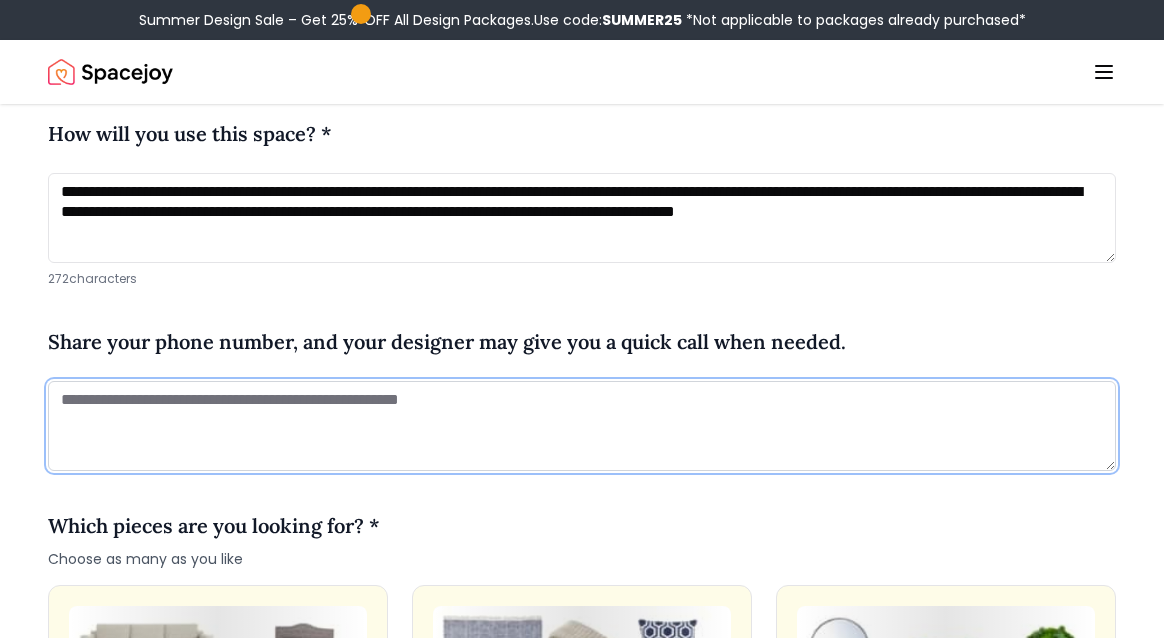 scroll, scrollTop: 1177, scrollLeft: 0, axis: vertical 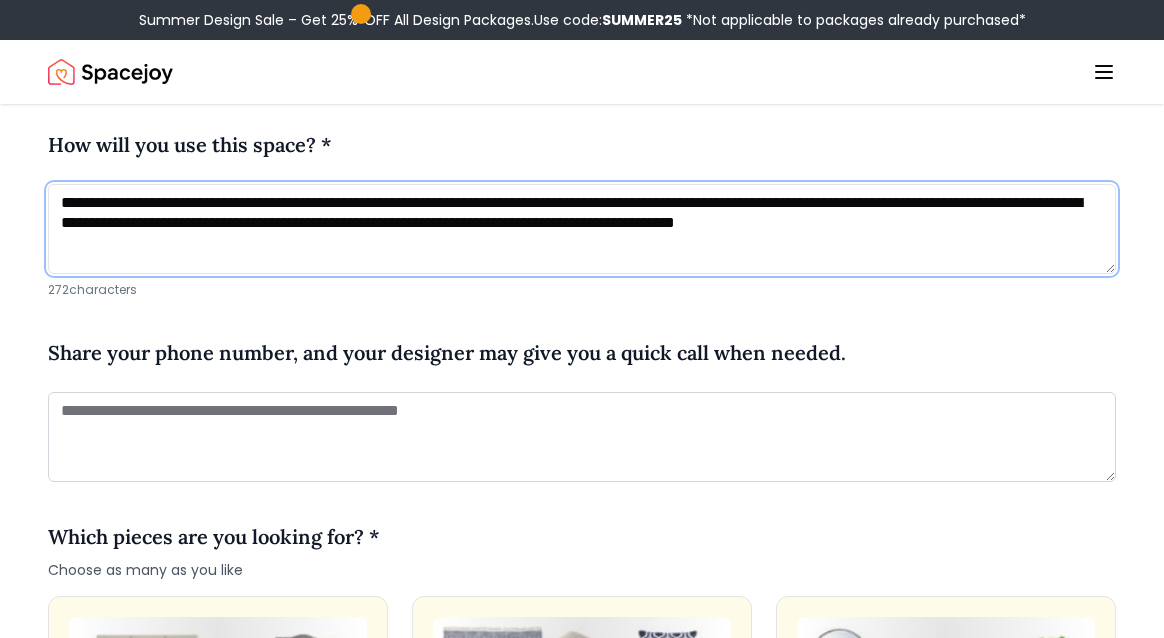 click on "**********" at bounding box center (582, 229) 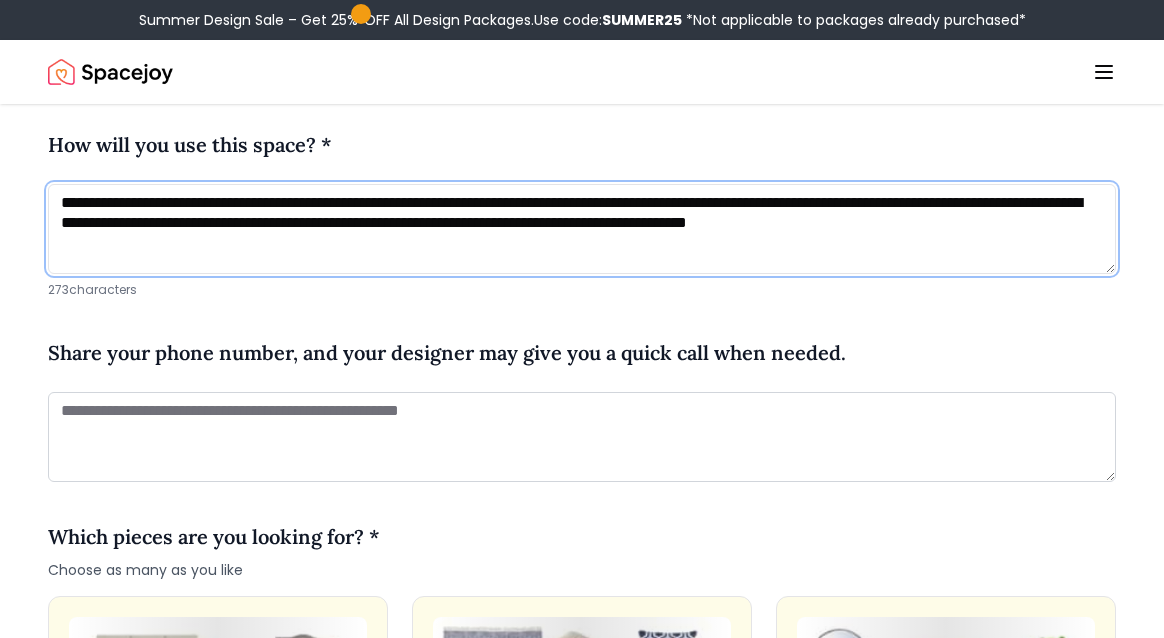 scroll, scrollTop: 21, scrollLeft: 0, axis: vertical 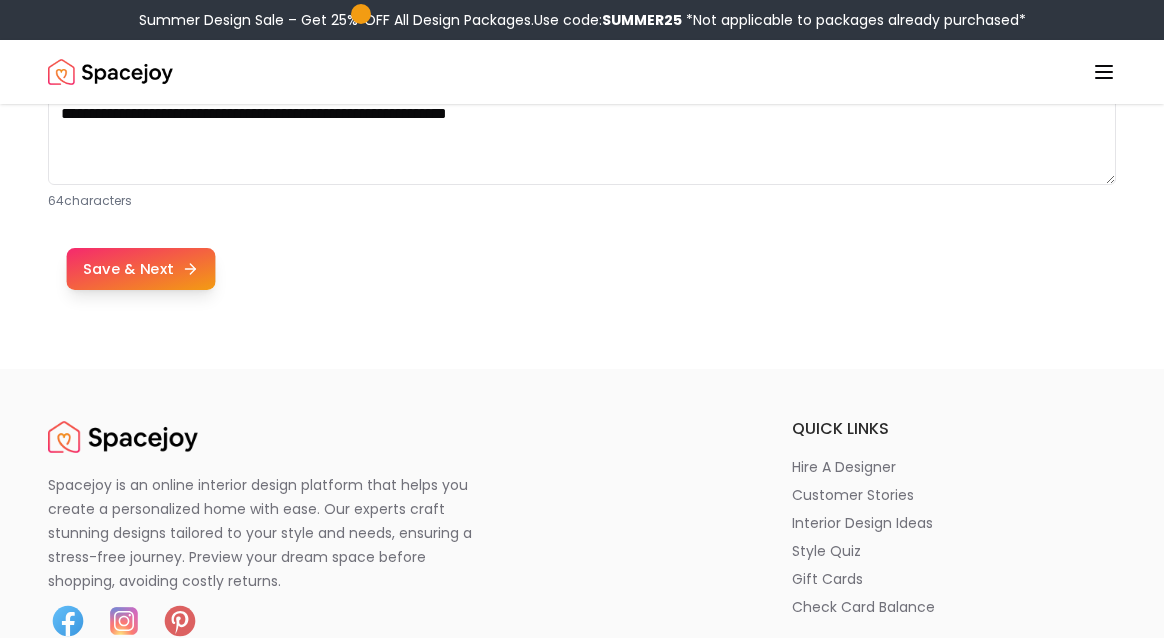 type on "**********" 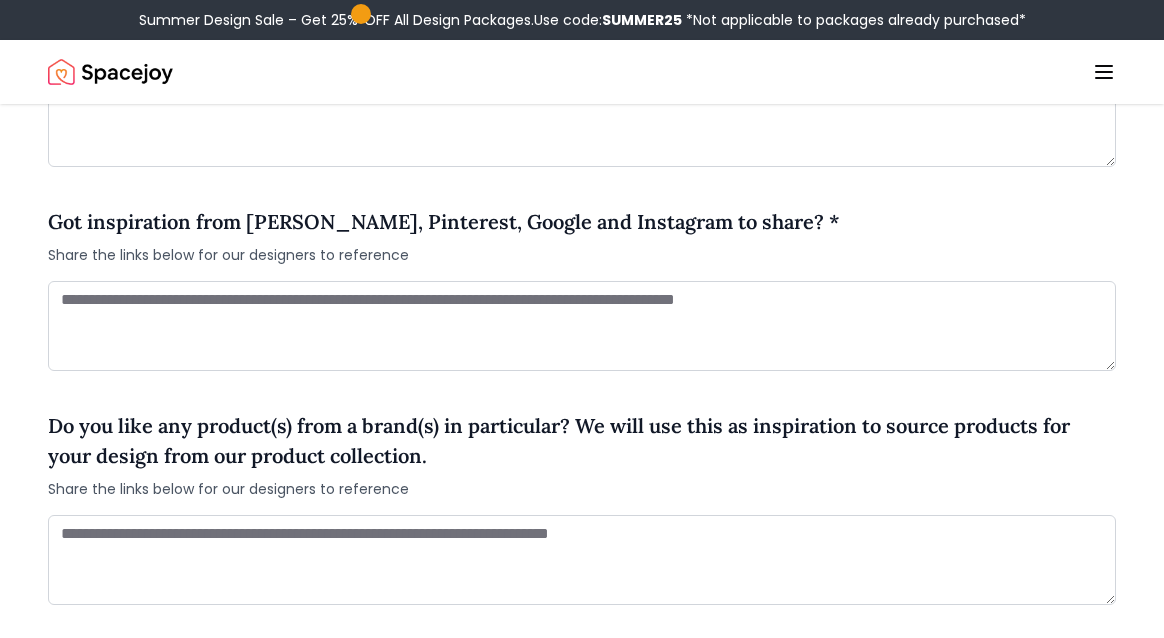 scroll, scrollTop: 1731, scrollLeft: 0, axis: vertical 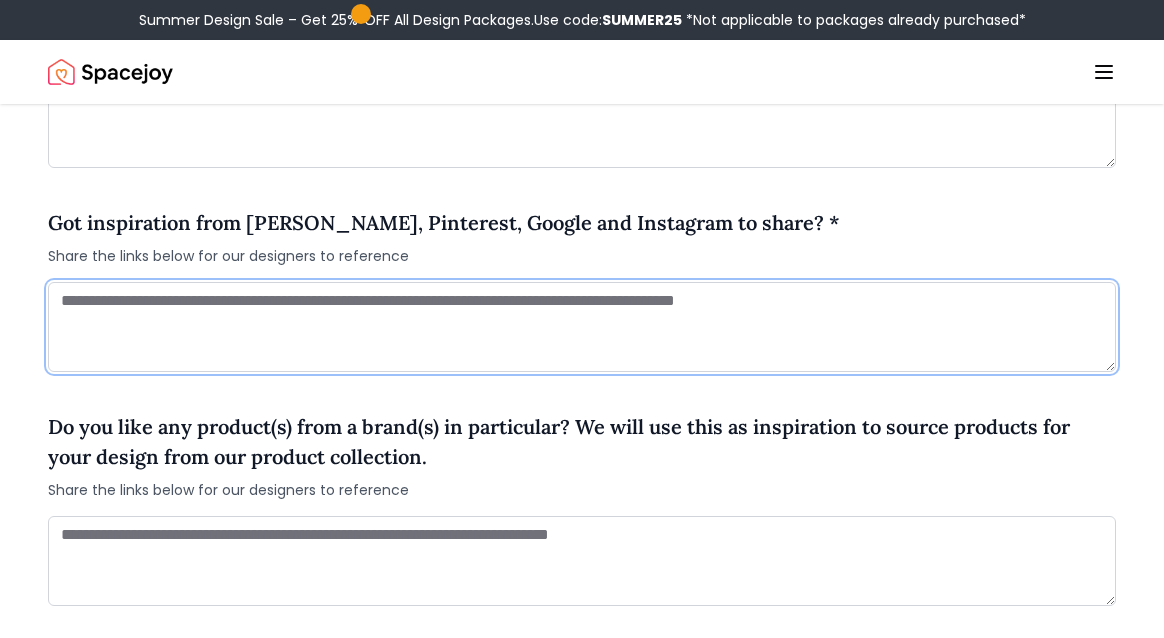 click at bounding box center (582, 327) 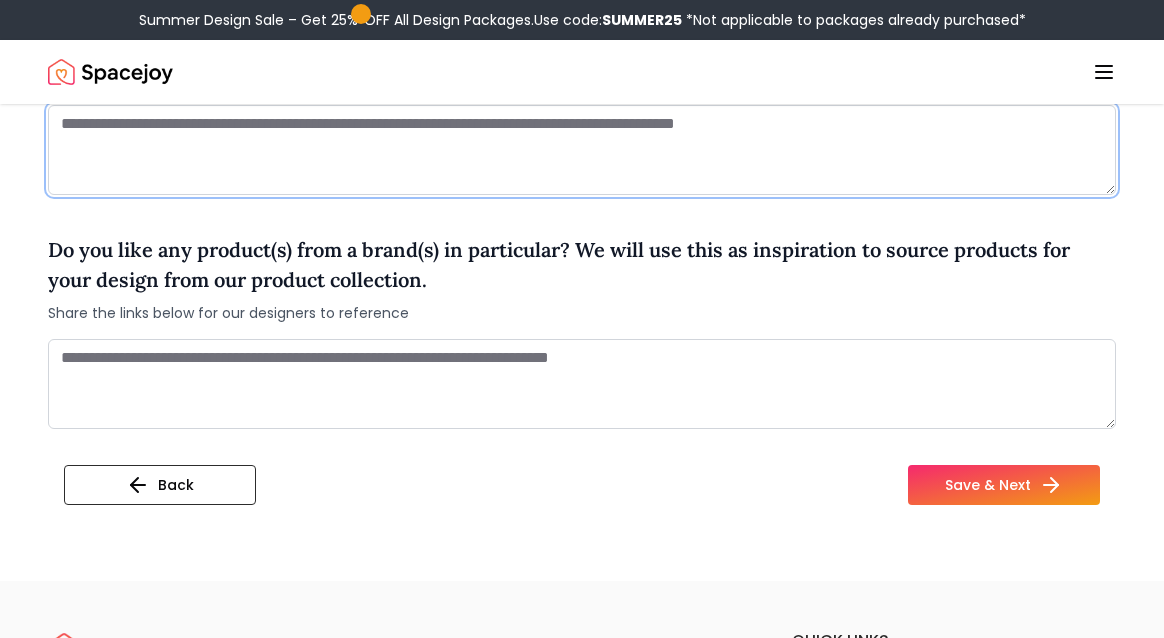 scroll, scrollTop: 1906, scrollLeft: 0, axis: vertical 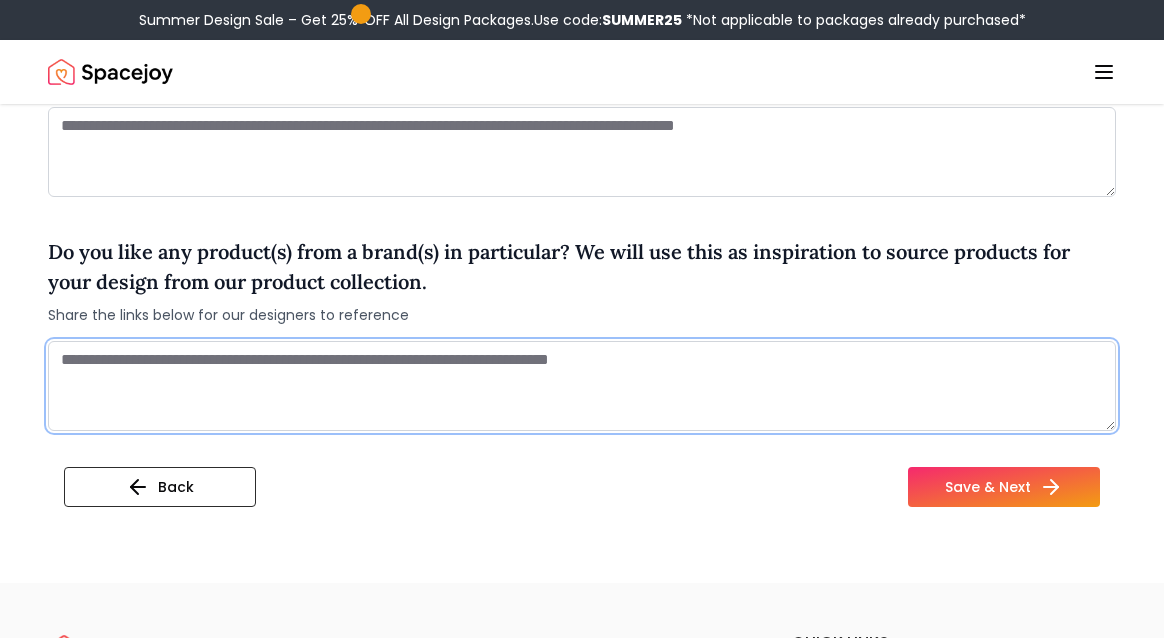 click at bounding box center (582, 386) 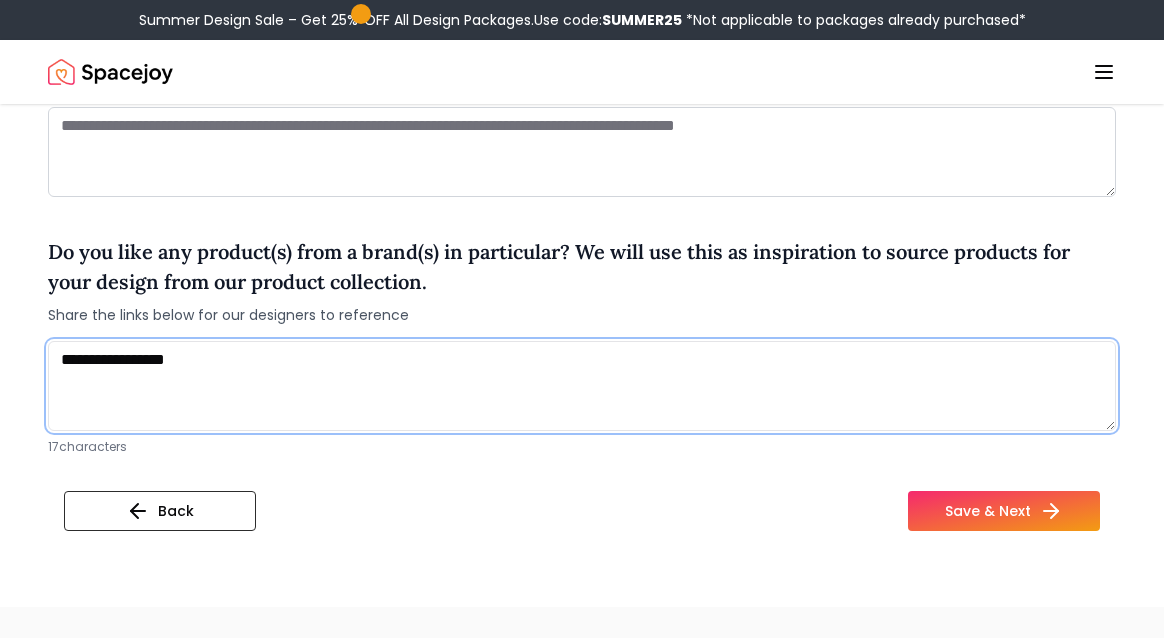 type on "**********" 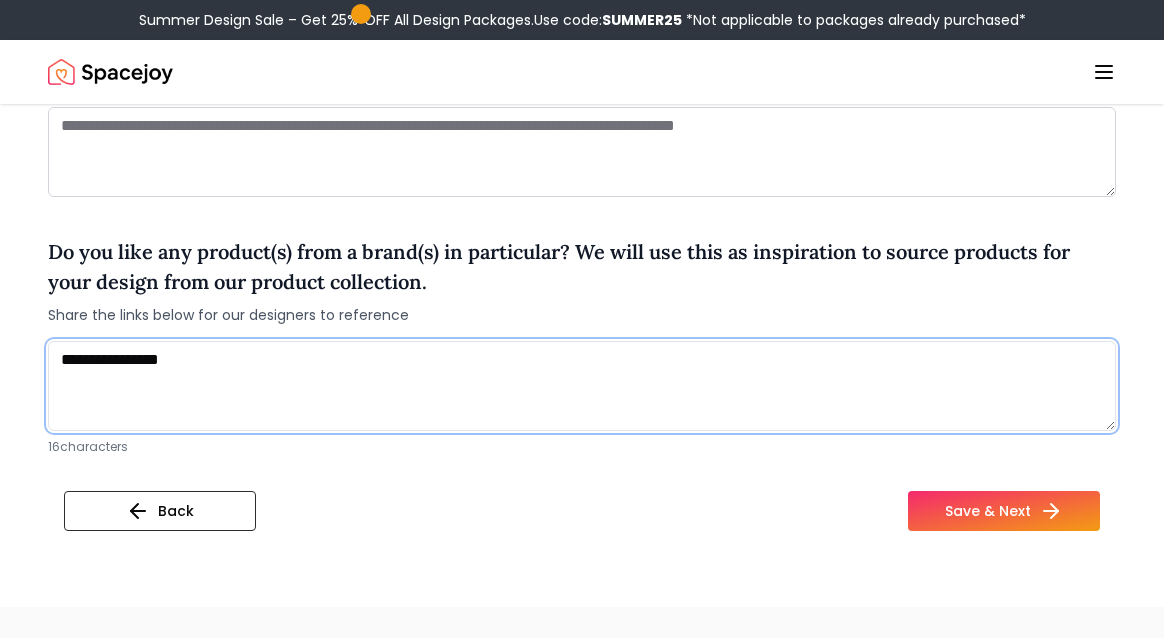 scroll, scrollTop: 1896, scrollLeft: 0, axis: vertical 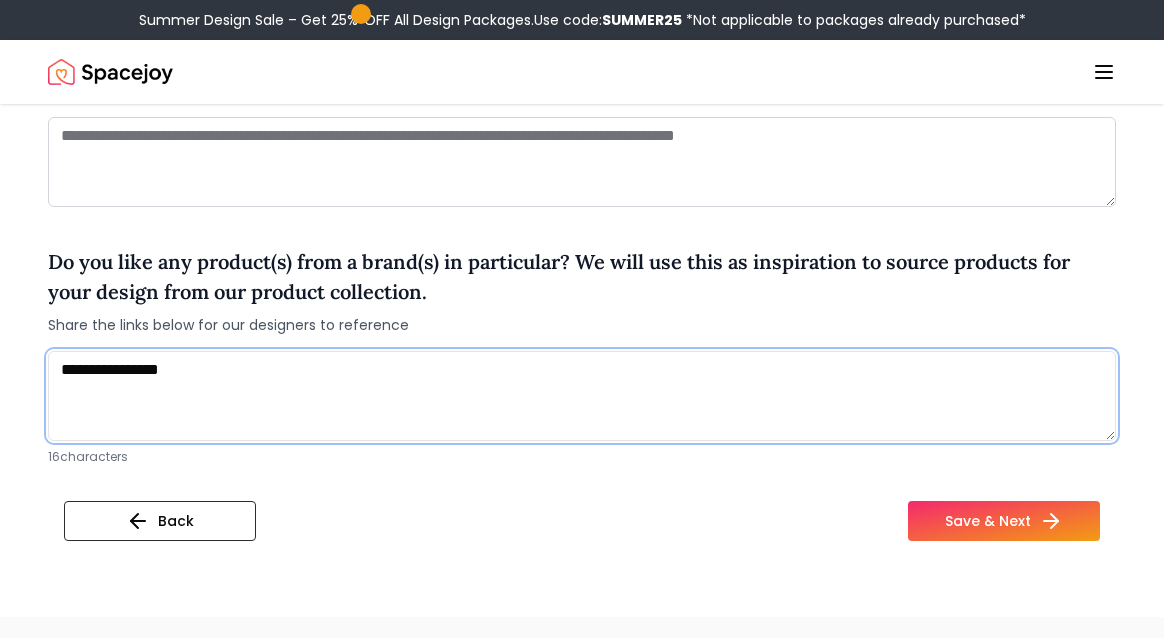 drag, startPoint x: 493, startPoint y: 398, endPoint x: 385, endPoint y: 225, distance: 203.94362 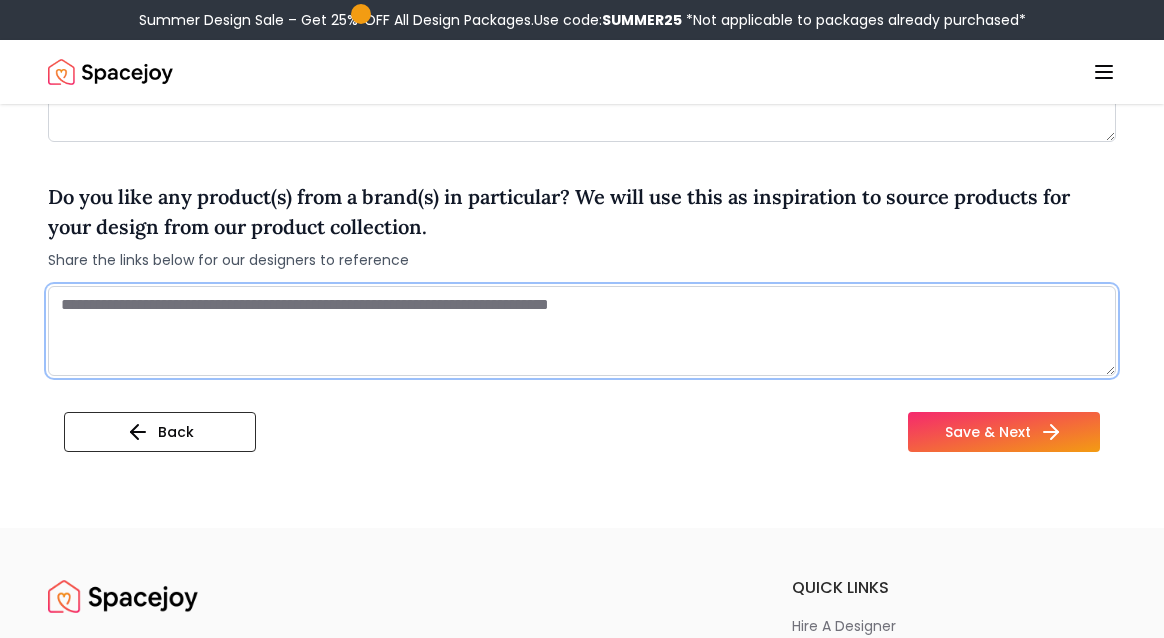scroll, scrollTop: 1957, scrollLeft: 0, axis: vertical 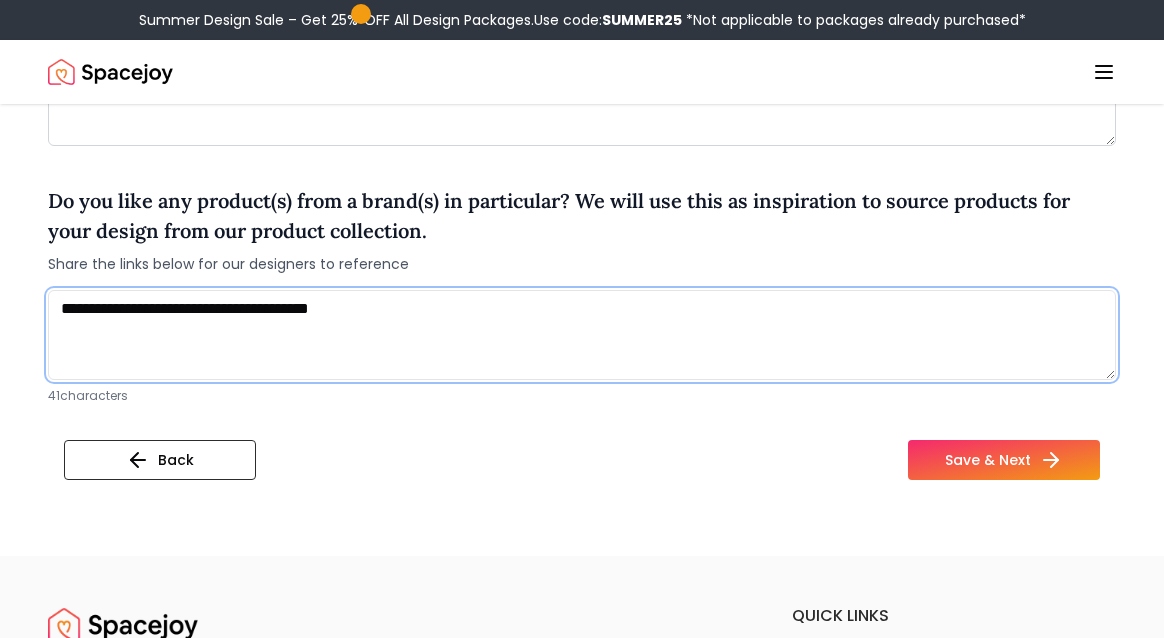 paste on "**********" 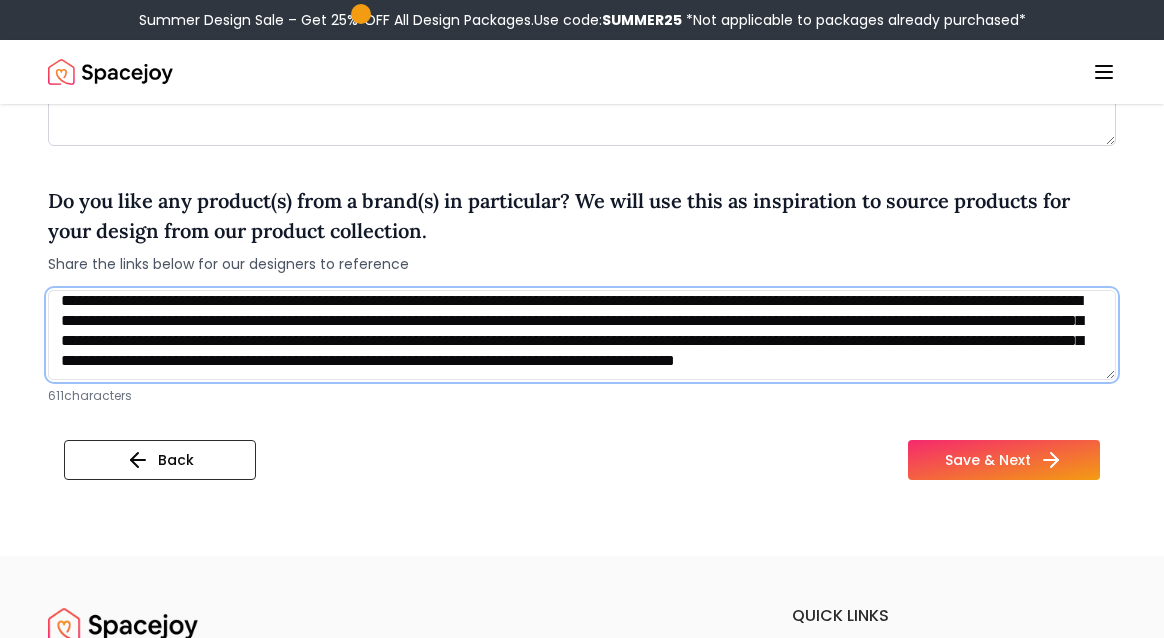 scroll, scrollTop: 120, scrollLeft: 0, axis: vertical 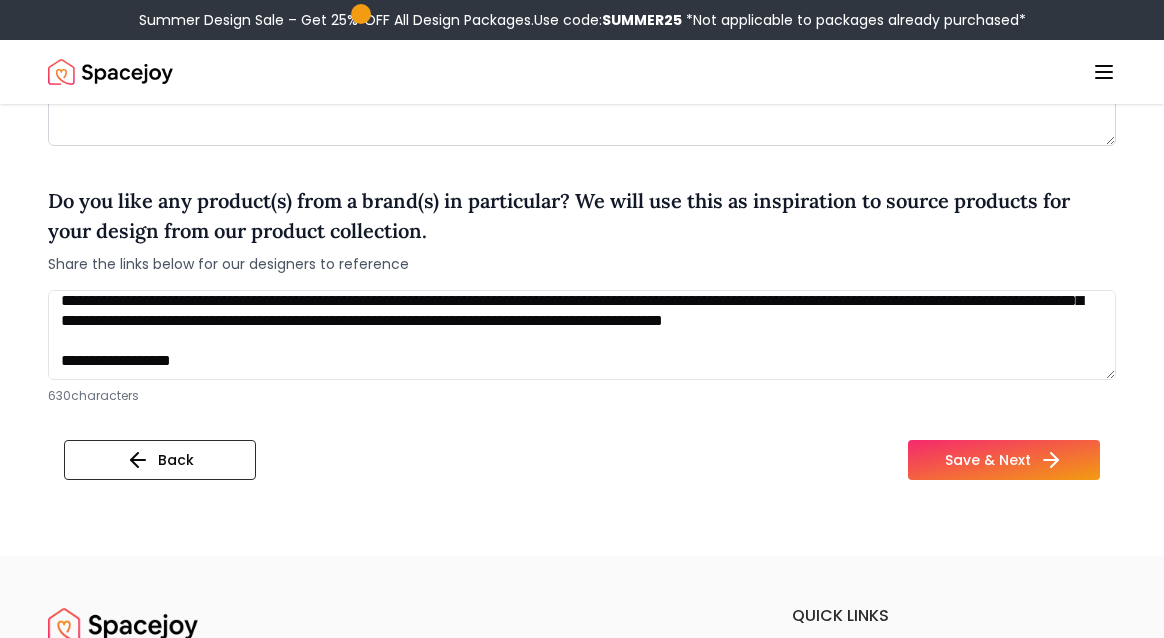 click on "630  characters" at bounding box center (582, 396) 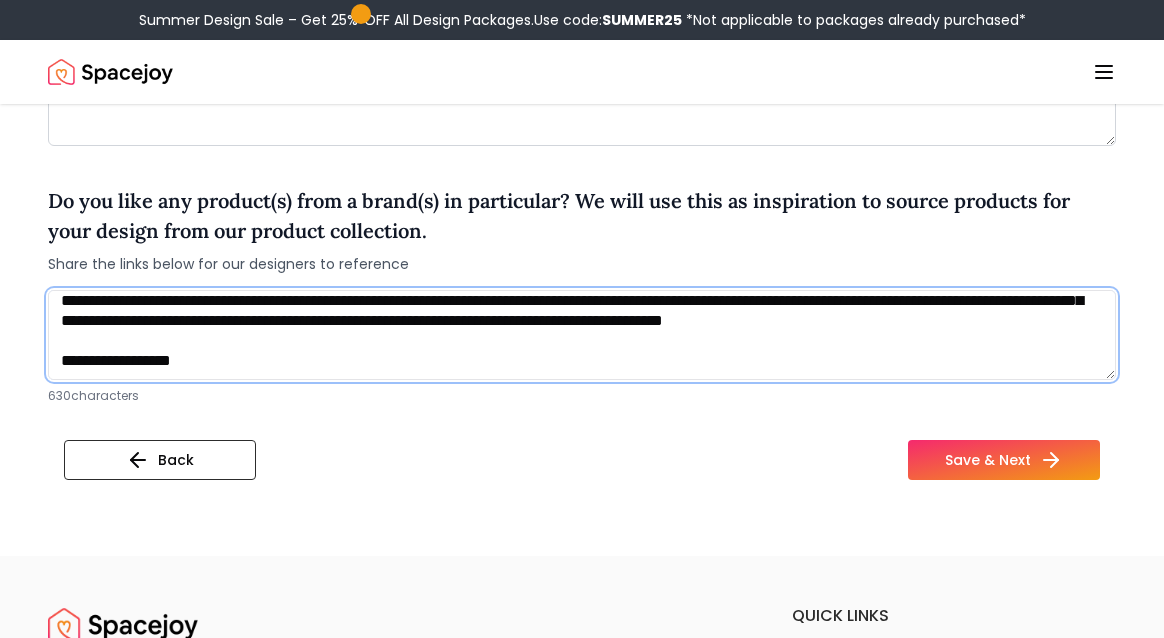 drag, startPoint x: 340, startPoint y: 373, endPoint x: 47, endPoint y: 364, distance: 293.13818 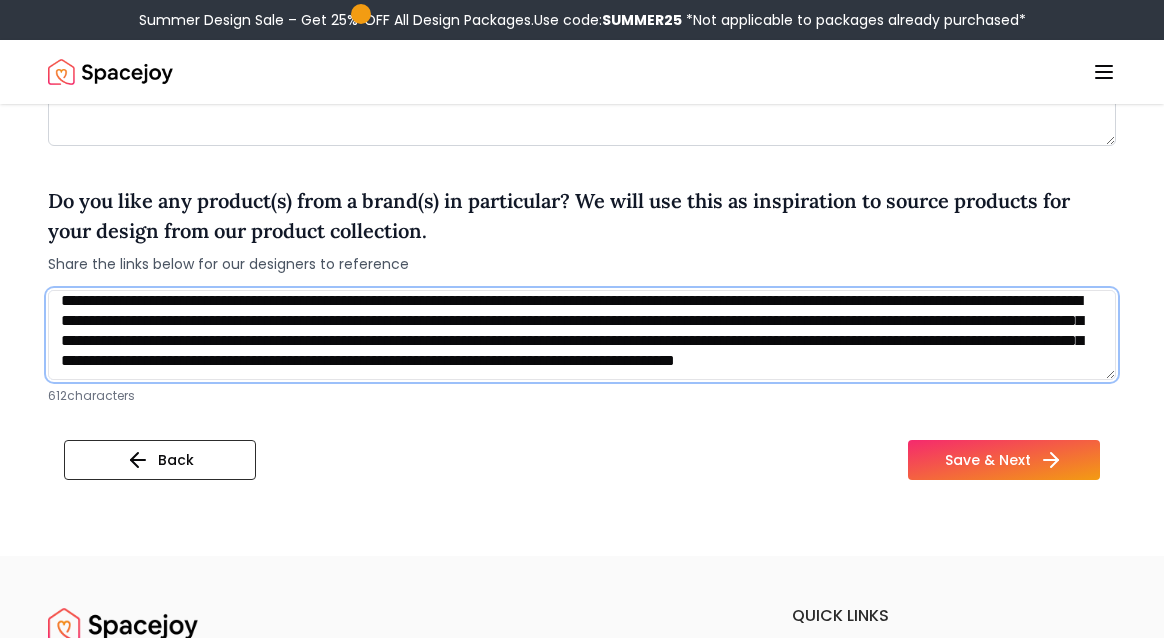 scroll, scrollTop: 0, scrollLeft: 0, axis: both 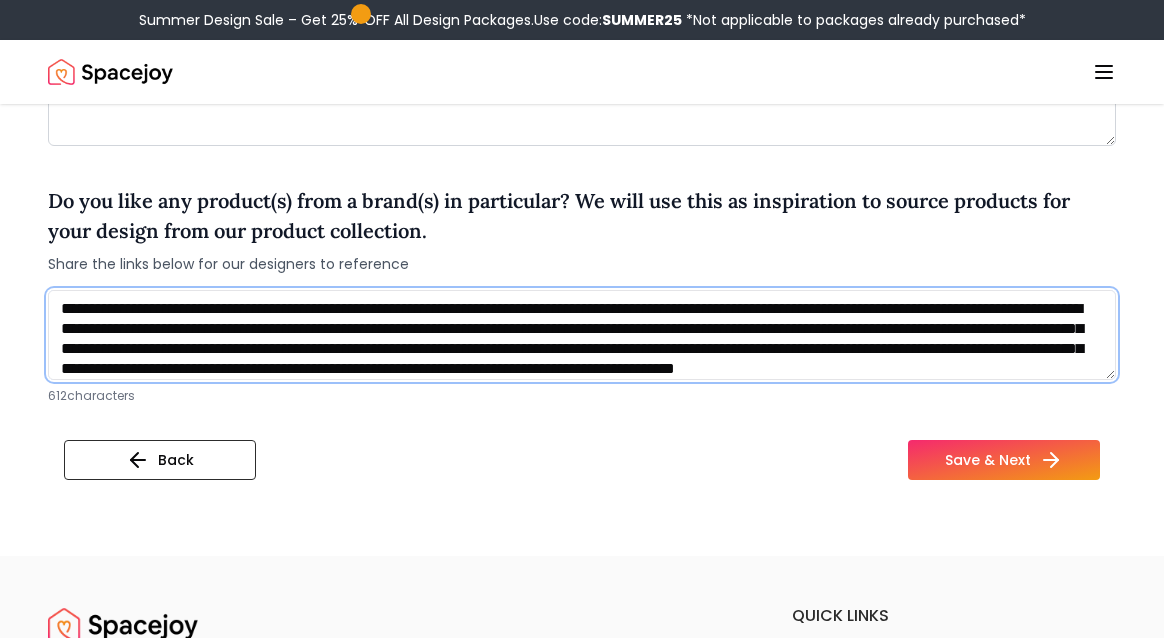 click on "**********" at bounding box center [582, 335] 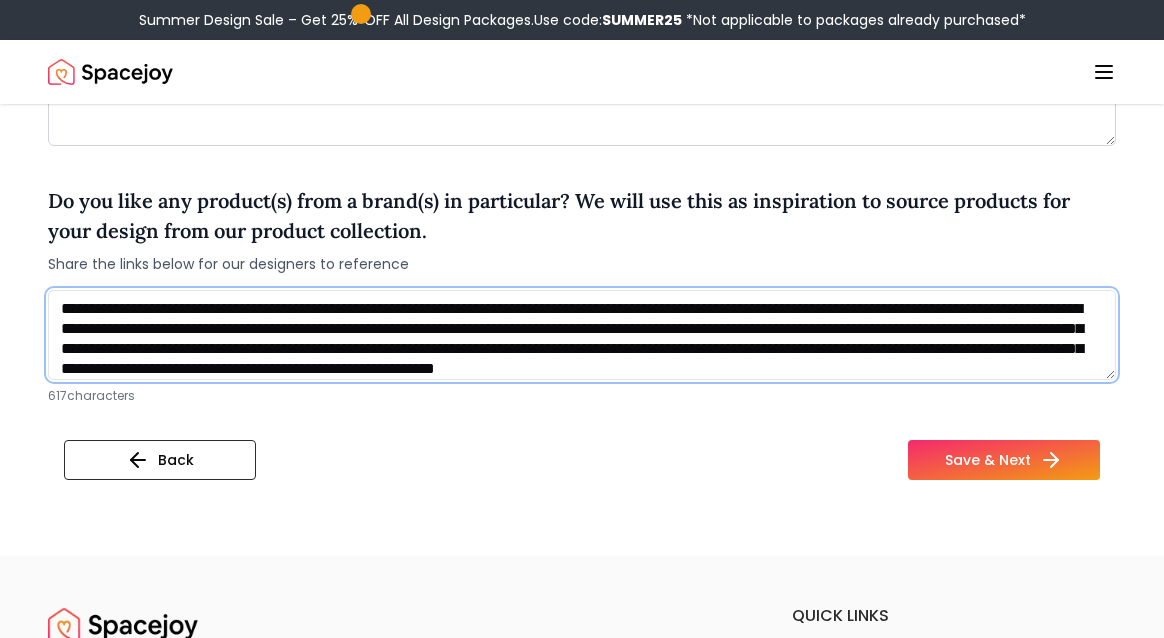 scroll, scrollTop: 0, scrollLeft: 0, axis: both 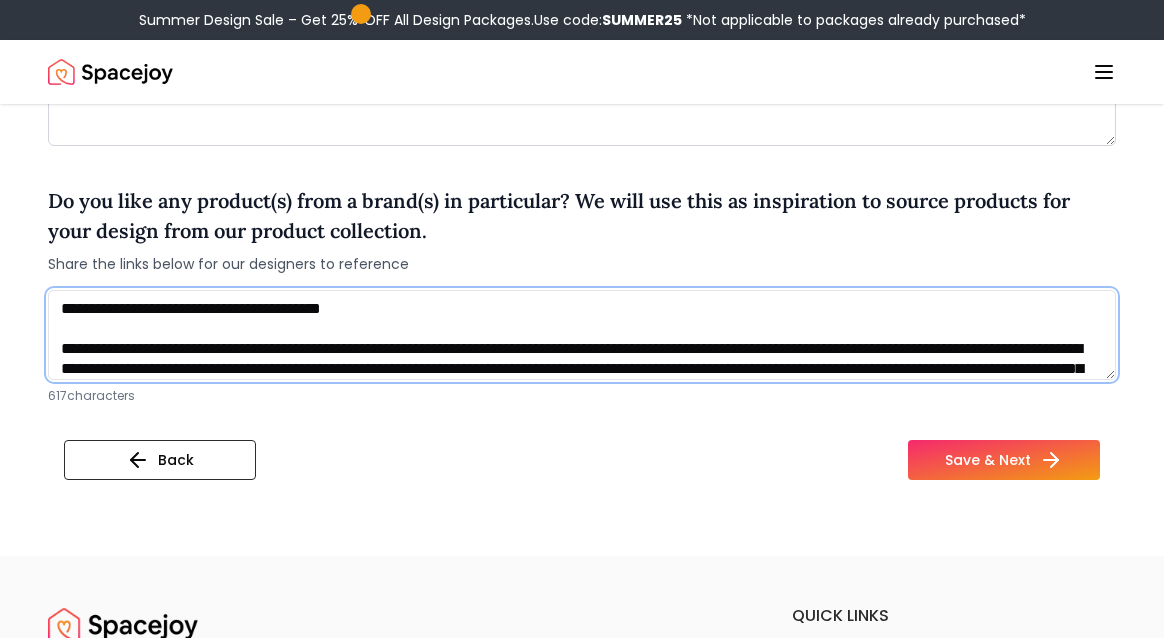 click on "**********" at bounding box center (582, 335) 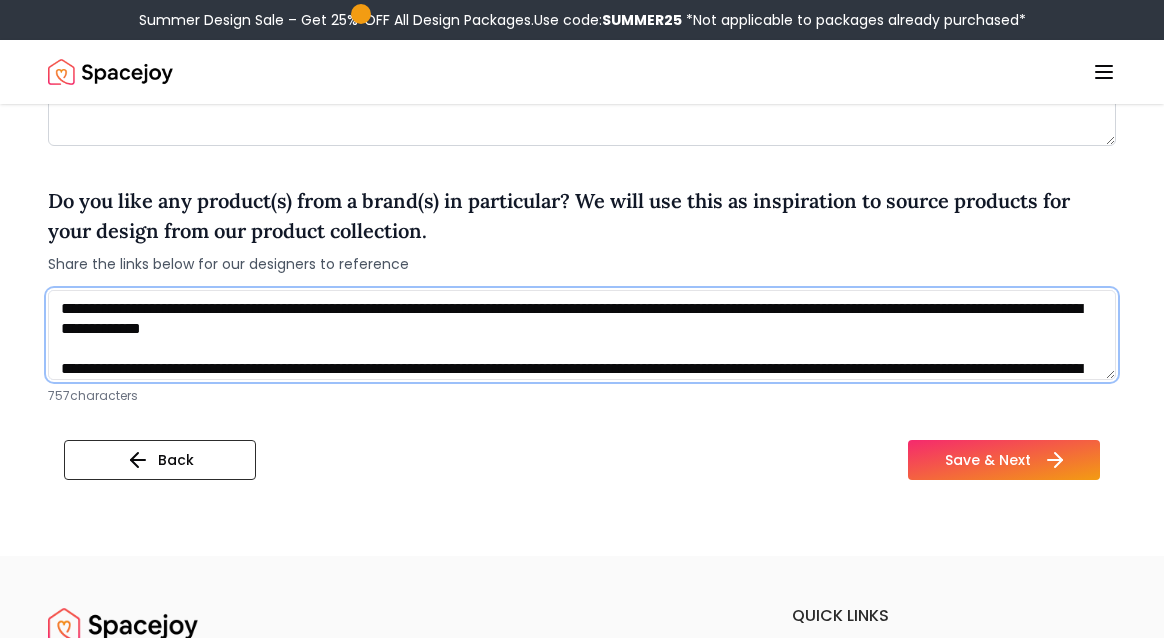 type on "**********" 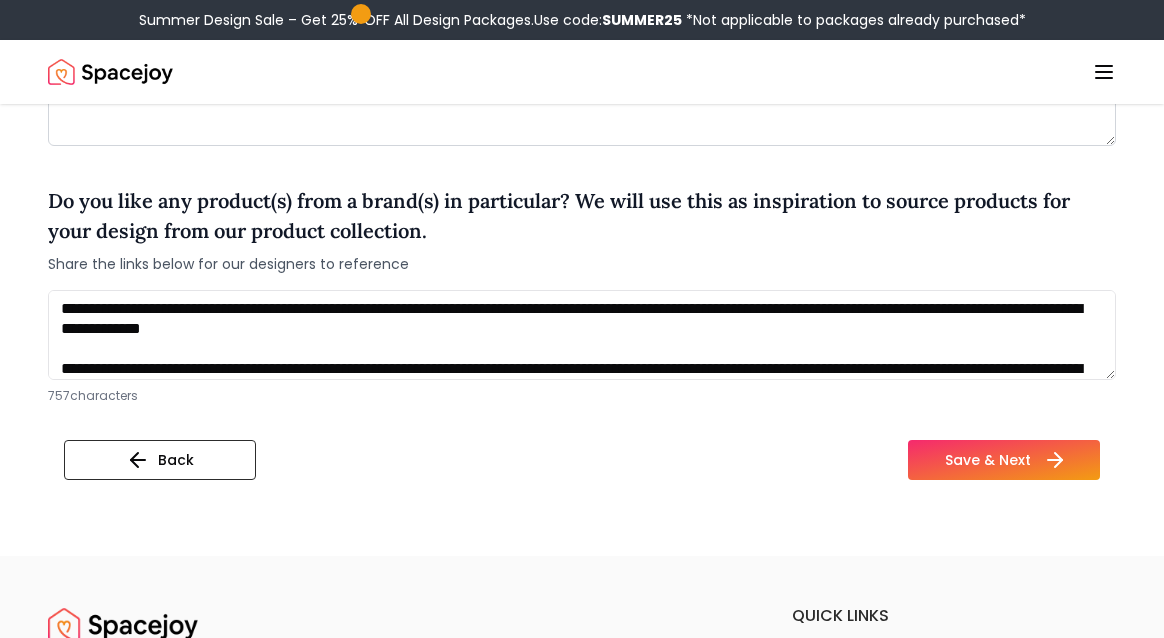click on "Save & Next" at bounding box center [1004, 460] 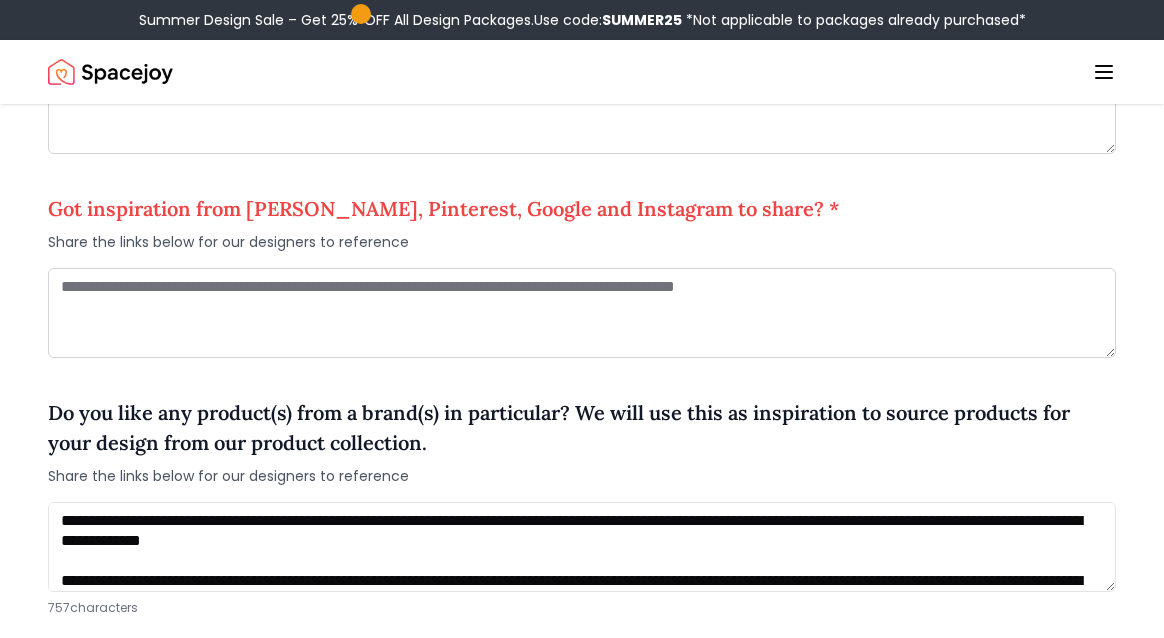 scroll, scrollTop: 1743, scrollLeft: 0, axis: vertical 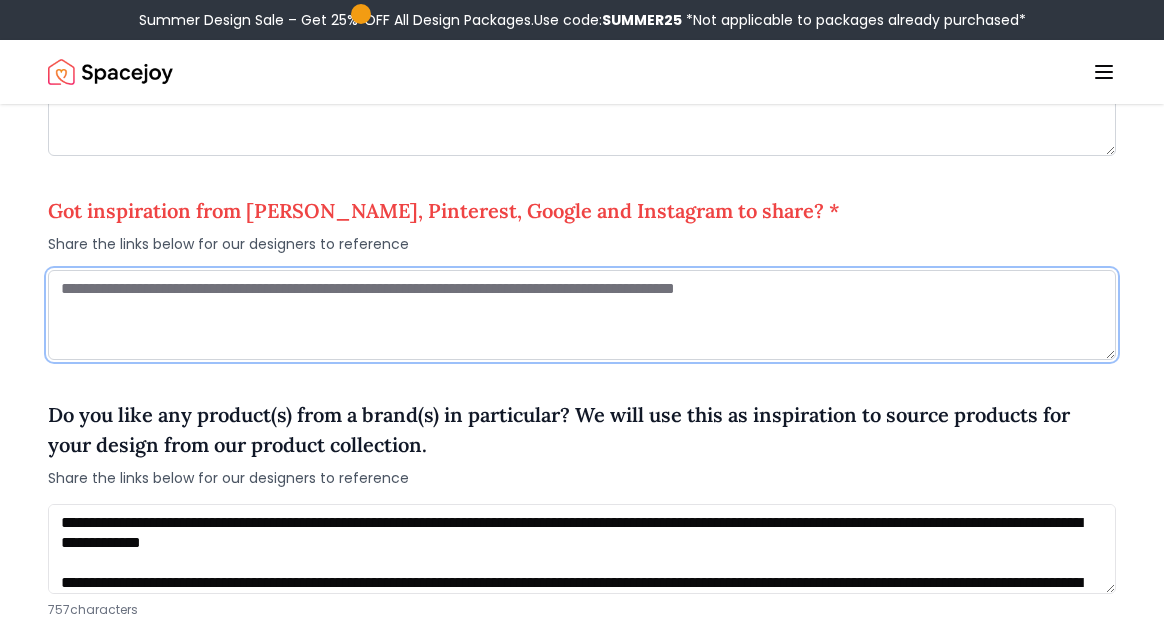 click at bounding box center (582, 315) 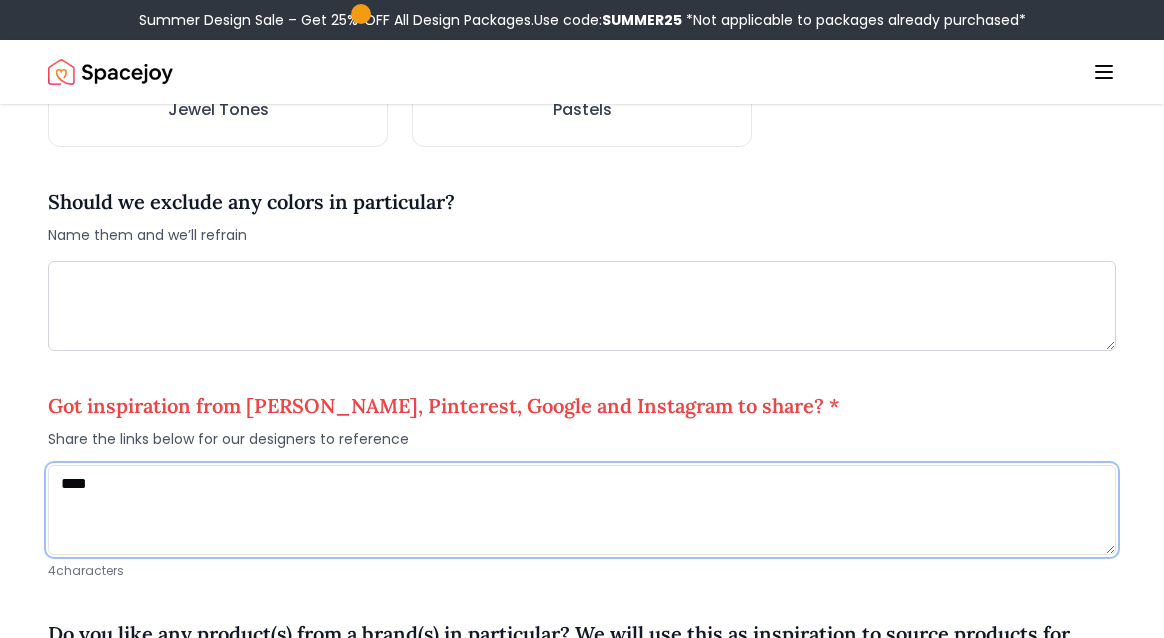 scroll, scrollTop: 1543, scrollLeft: 0, axis: vertical 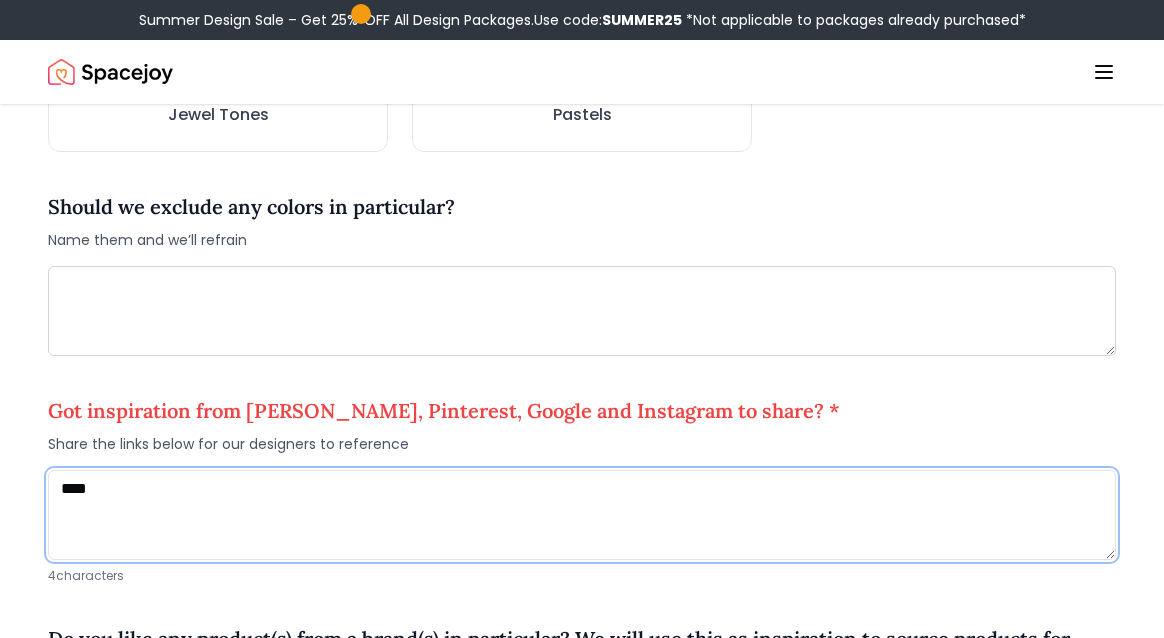 type on "****" 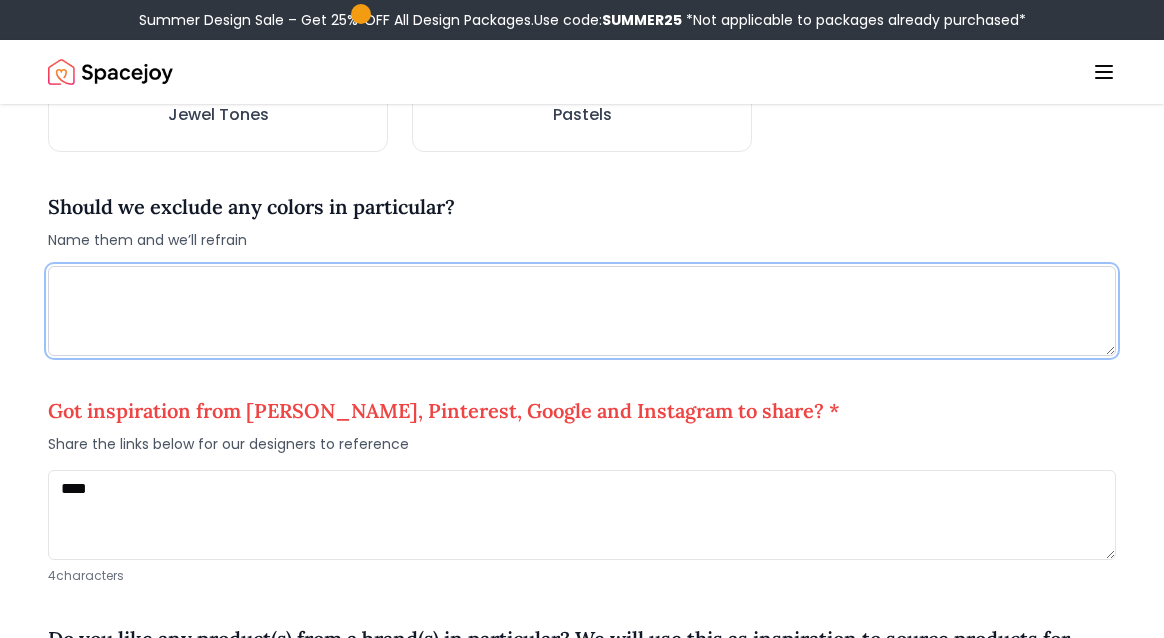 click at bounding box center [582, 311] 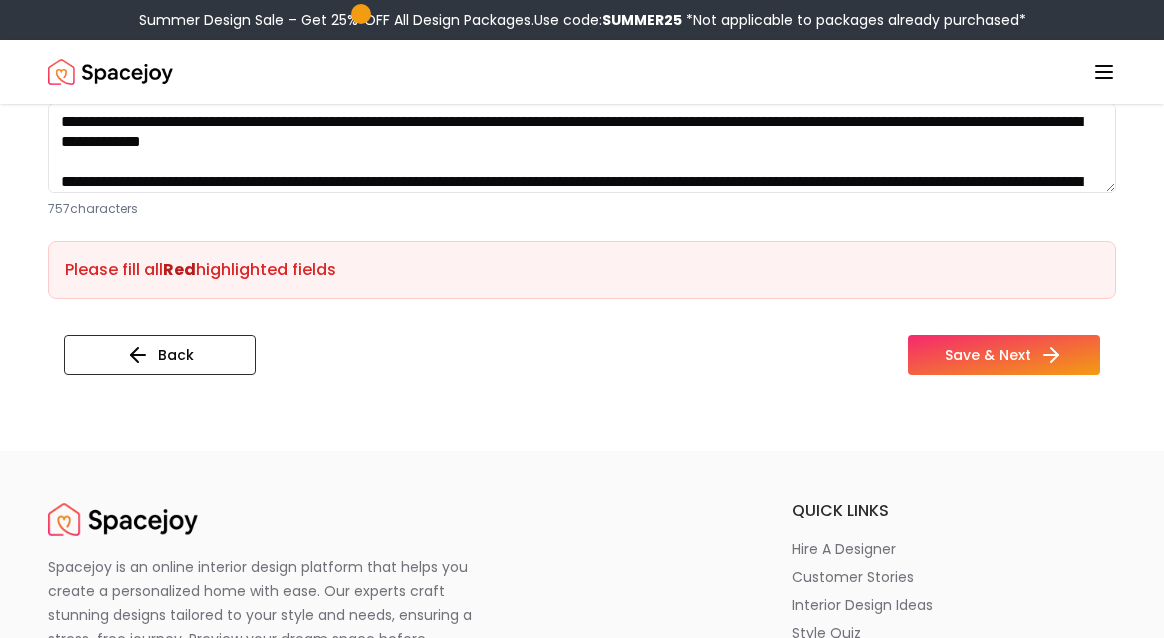 scroll, scrollTop: 2122, scrollLeft: 0, axis: vertical 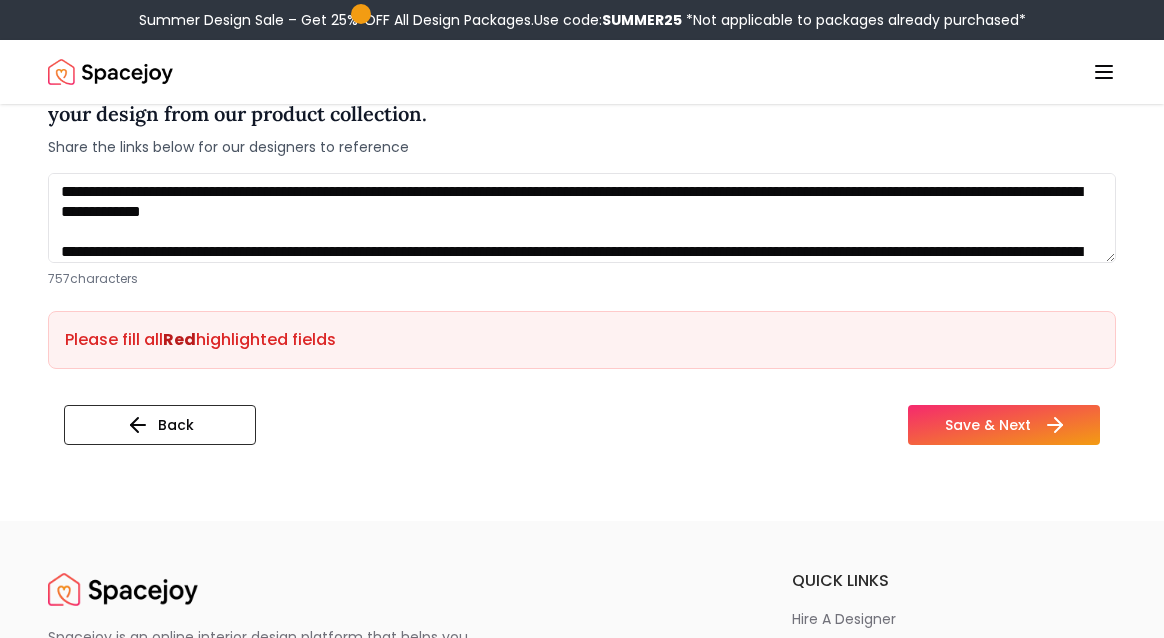 type on "****" 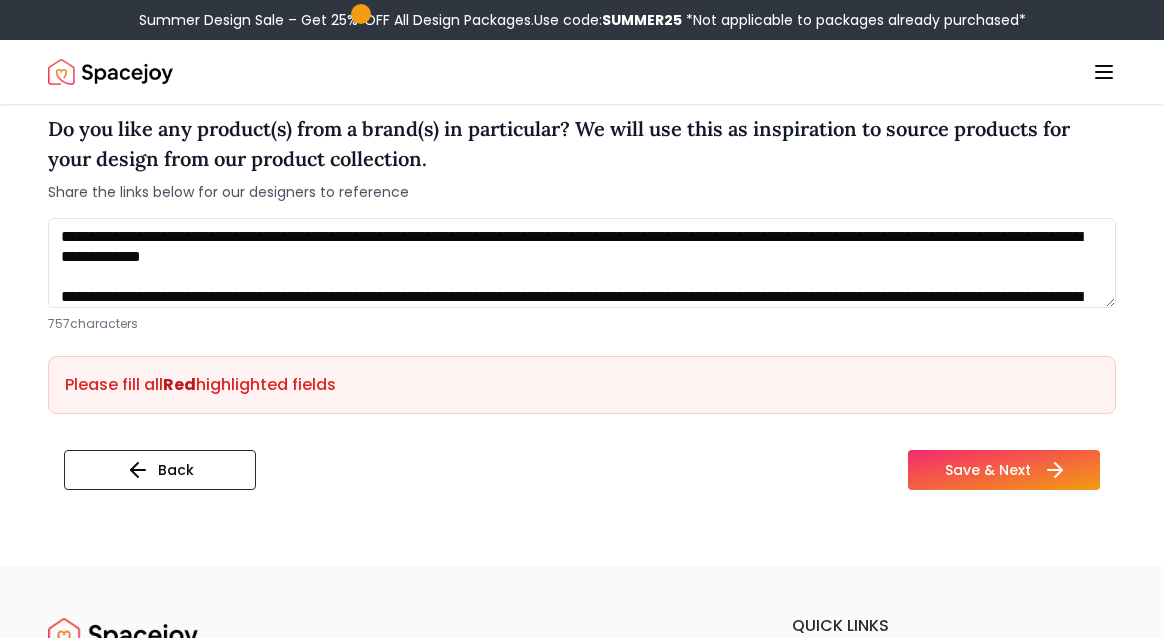 scroll, scrollTop: 2076, scrollLeft: 0, axis: vertical 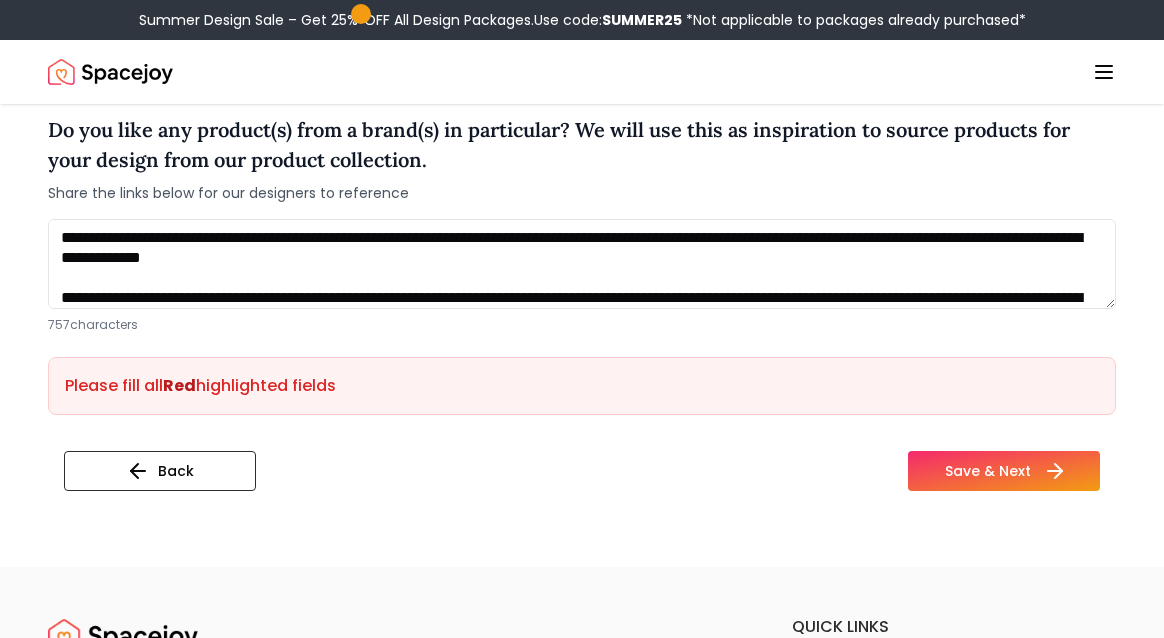 click on "Save & Next" at bounding box center (1004, 471) 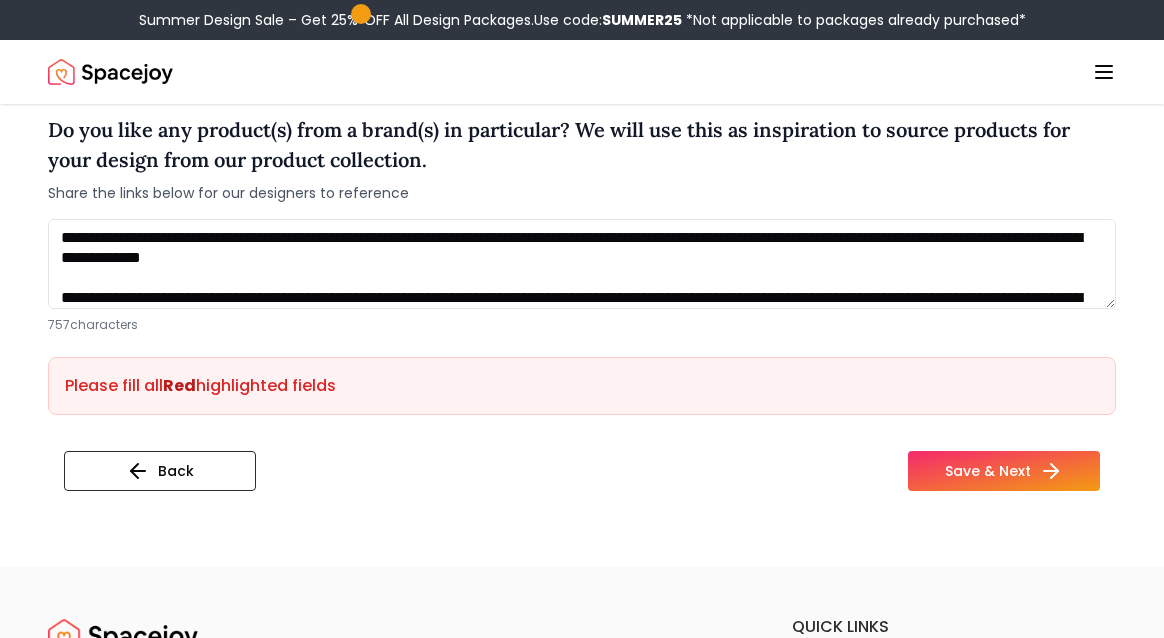 scroll, scrollTop: 187, scrollLeft: 0, axis: vertical 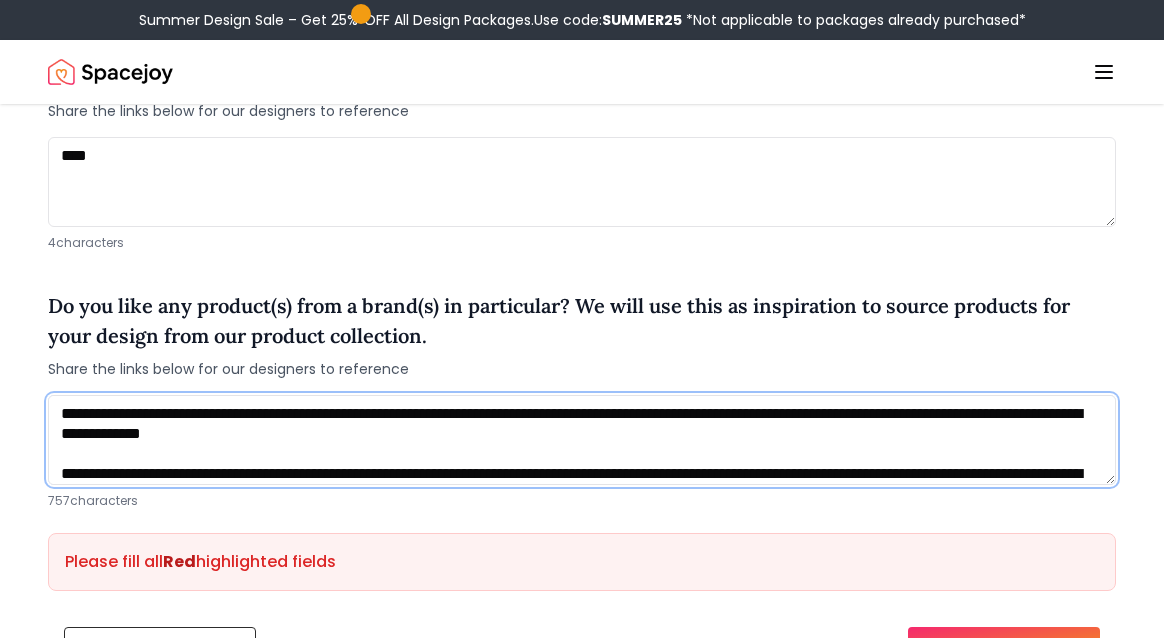 drag, startPoint x: 1023, startPoint y: 270, endPoint x: 1059, endPoint y: -23, distance: 295.2033 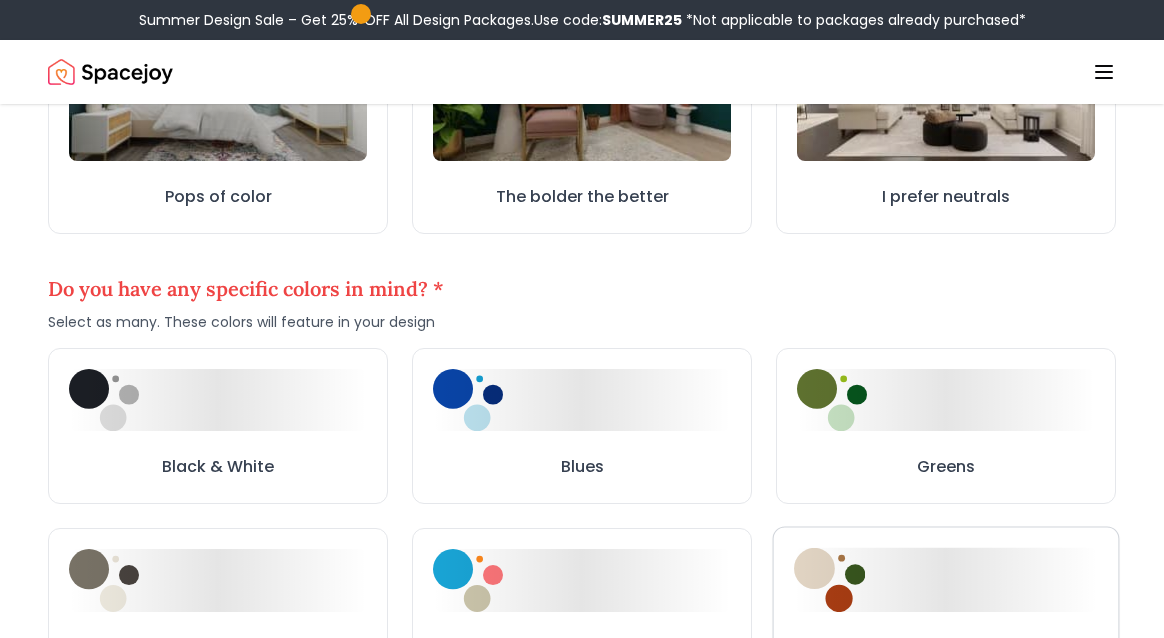 click at bounding box center (946, 580) 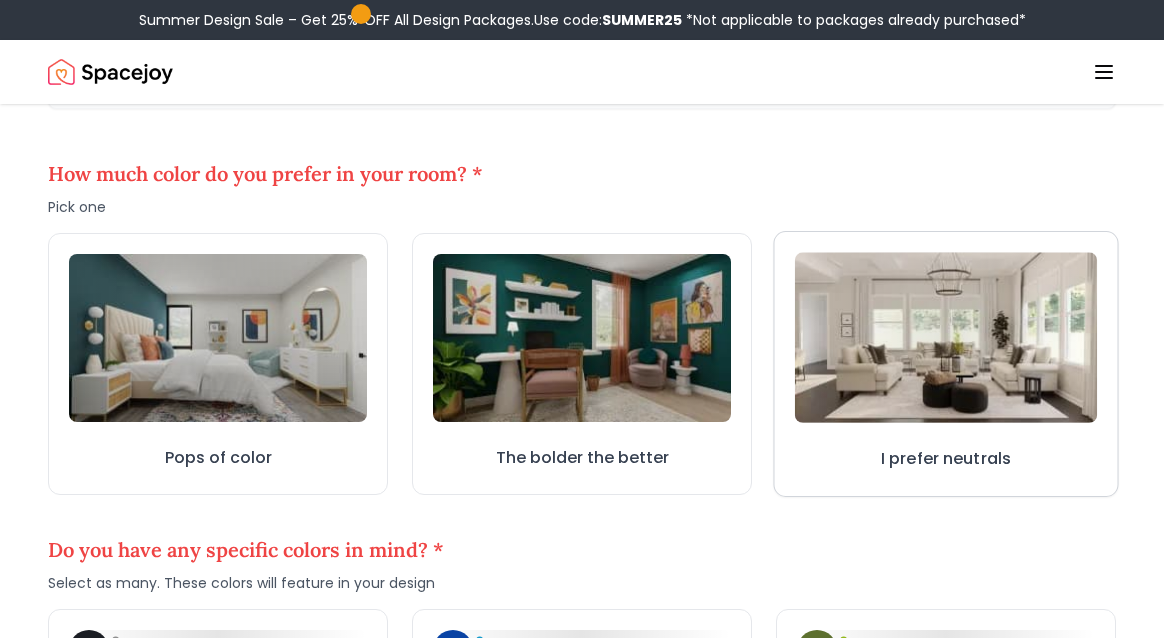click on "I prefer neutrals" at bounding box center (945, 364) 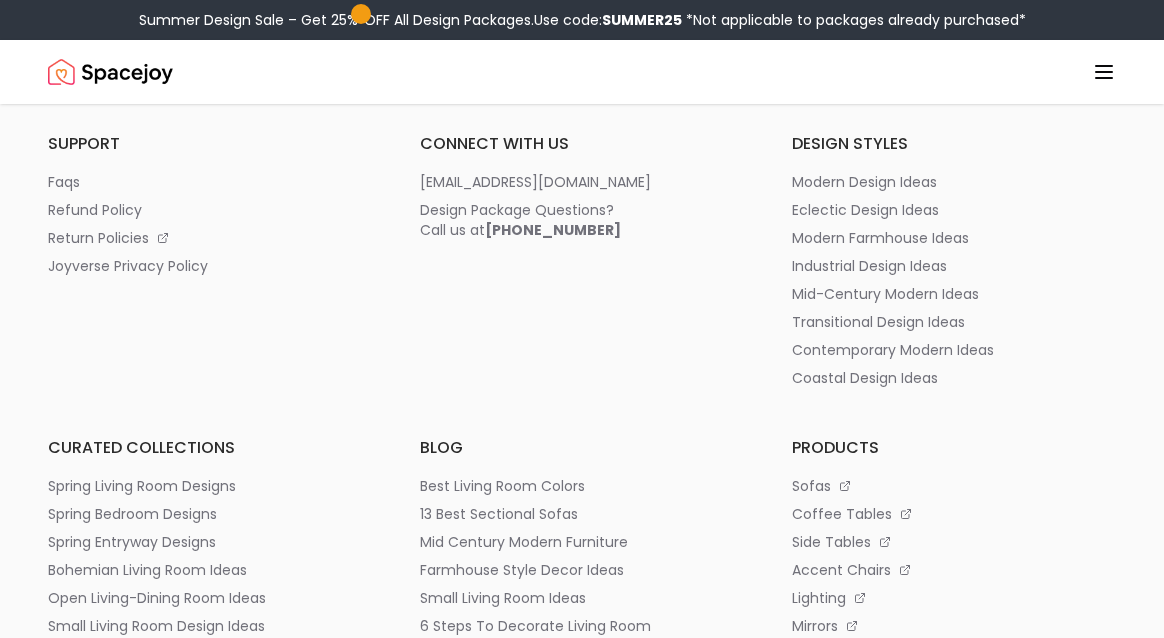 scroll, scrollTop: 2346, scrollLeft: 0, axis: vertical 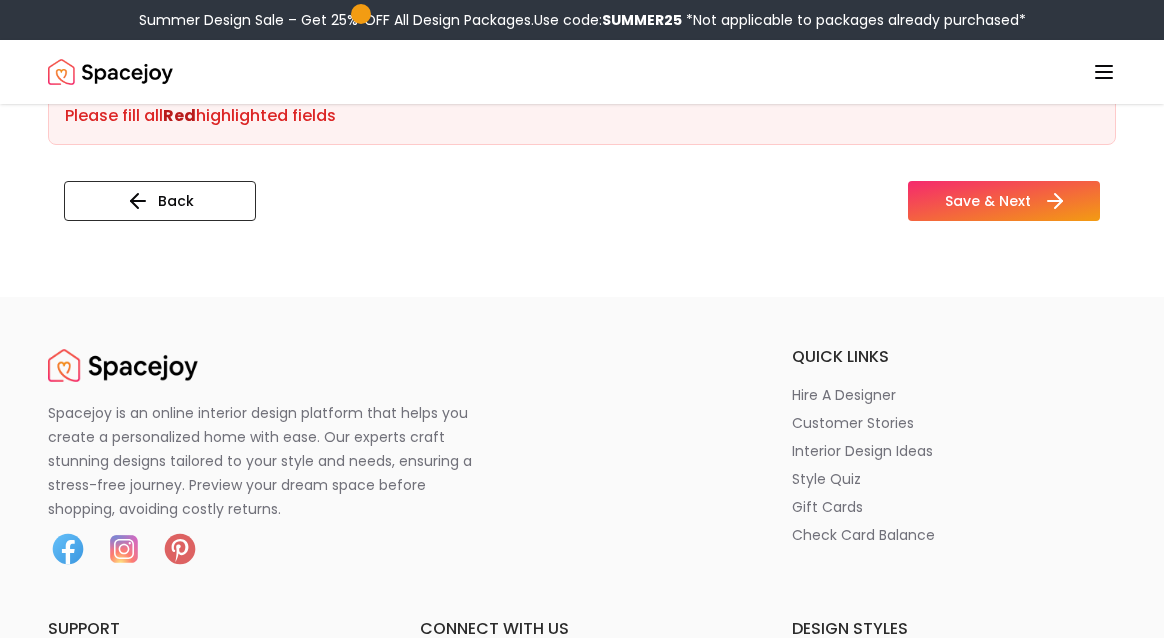 click on "Save & Next" at bounding box center (1004, 201) 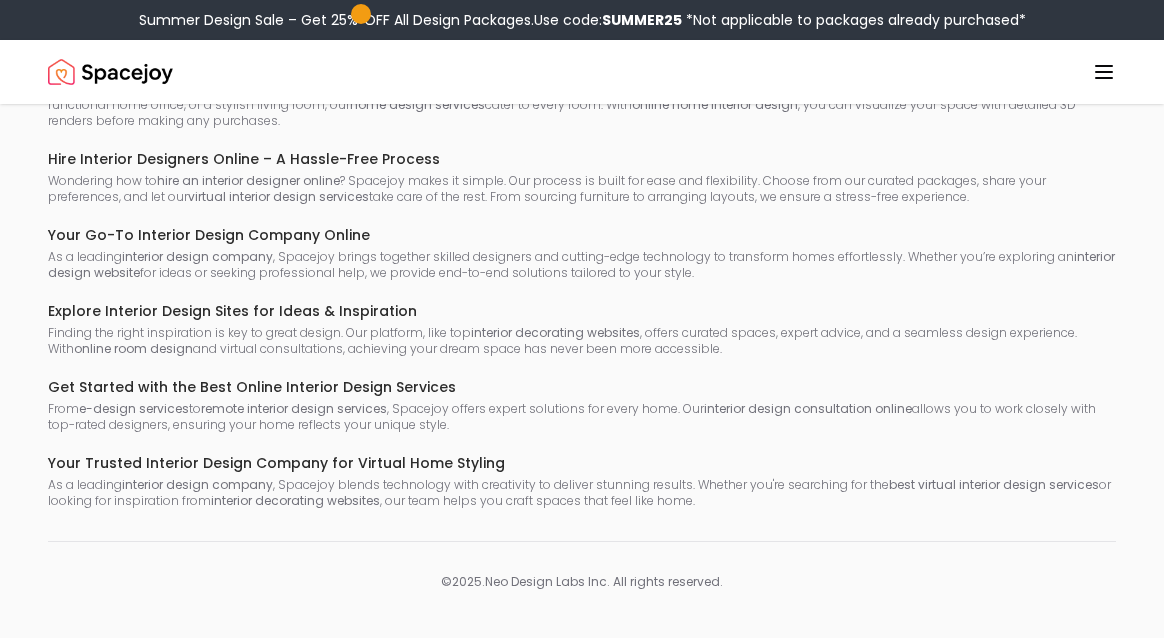 scroll, scrollTop: 0, scrollLeft: 0, axis: both 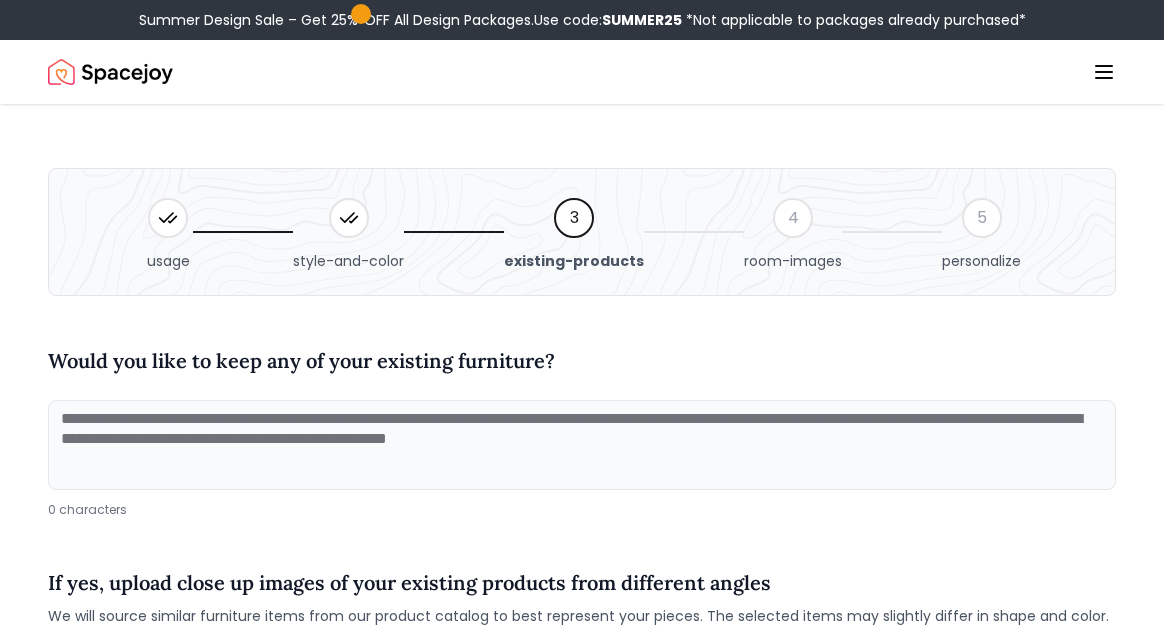click at bounding box center (582, 445) 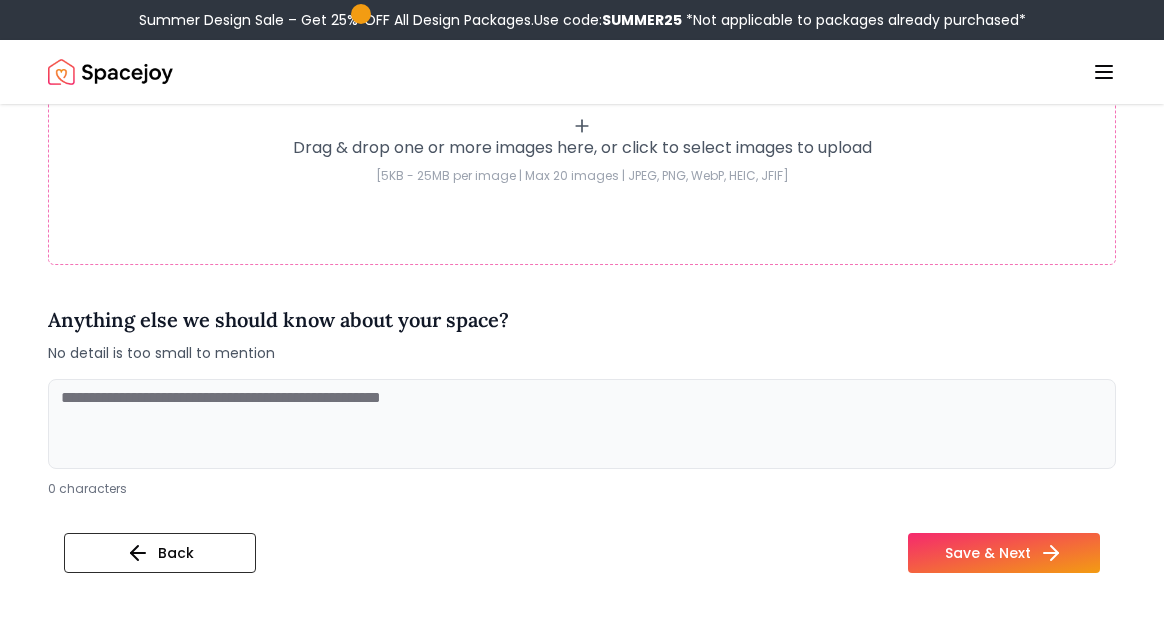 scroll, scrollTop: 652, scrollLeft: 0, axis: vertical 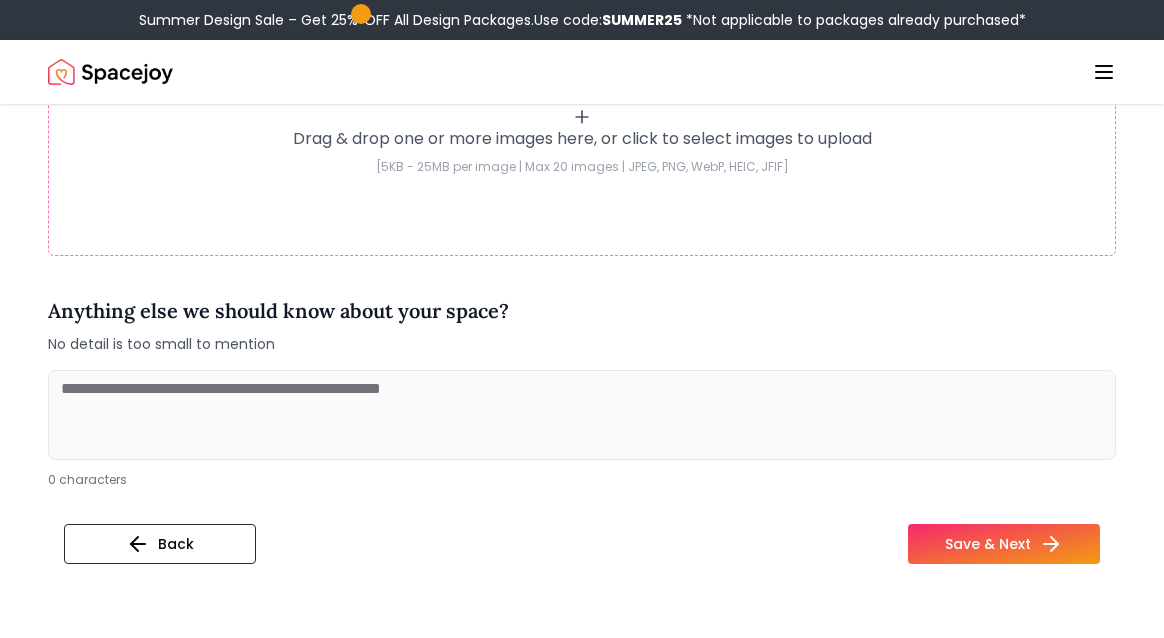 type on "**********" 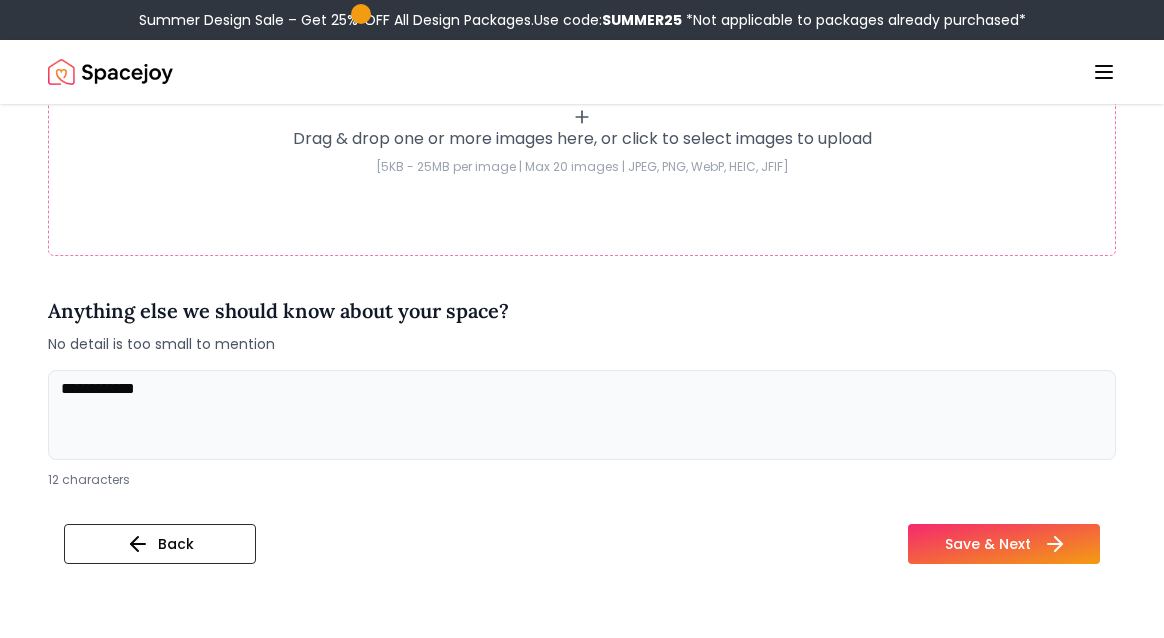 type on "**********" 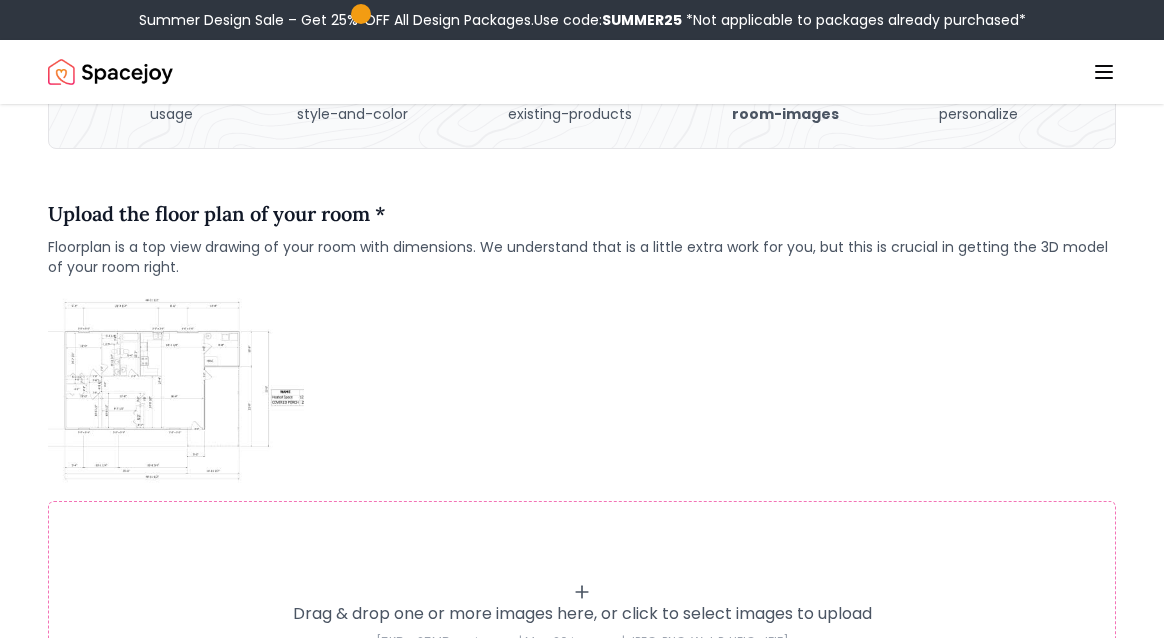 scroll, scrollTop: 148, scrollLeft: 0, axis: vertical 